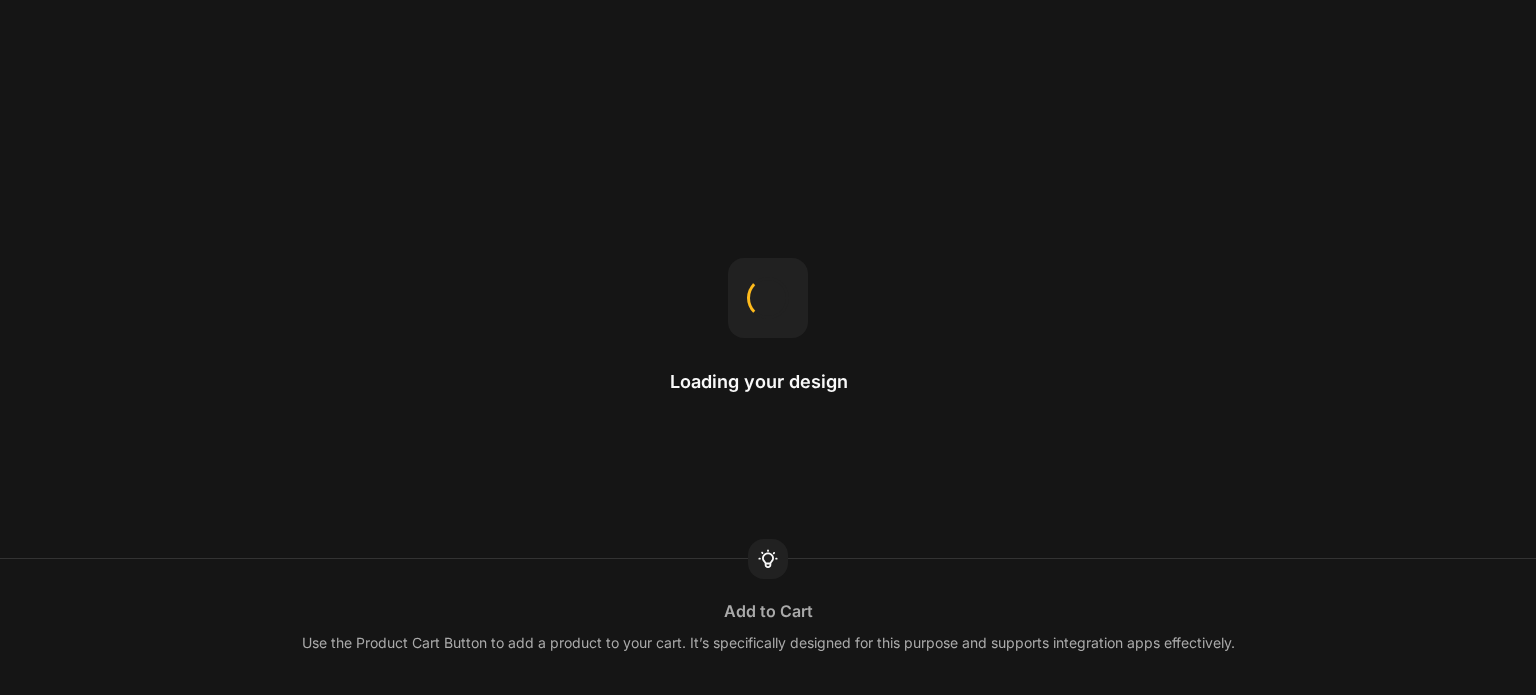 scroll, scrollTop: 0, scrollLeft: 0, axis: both 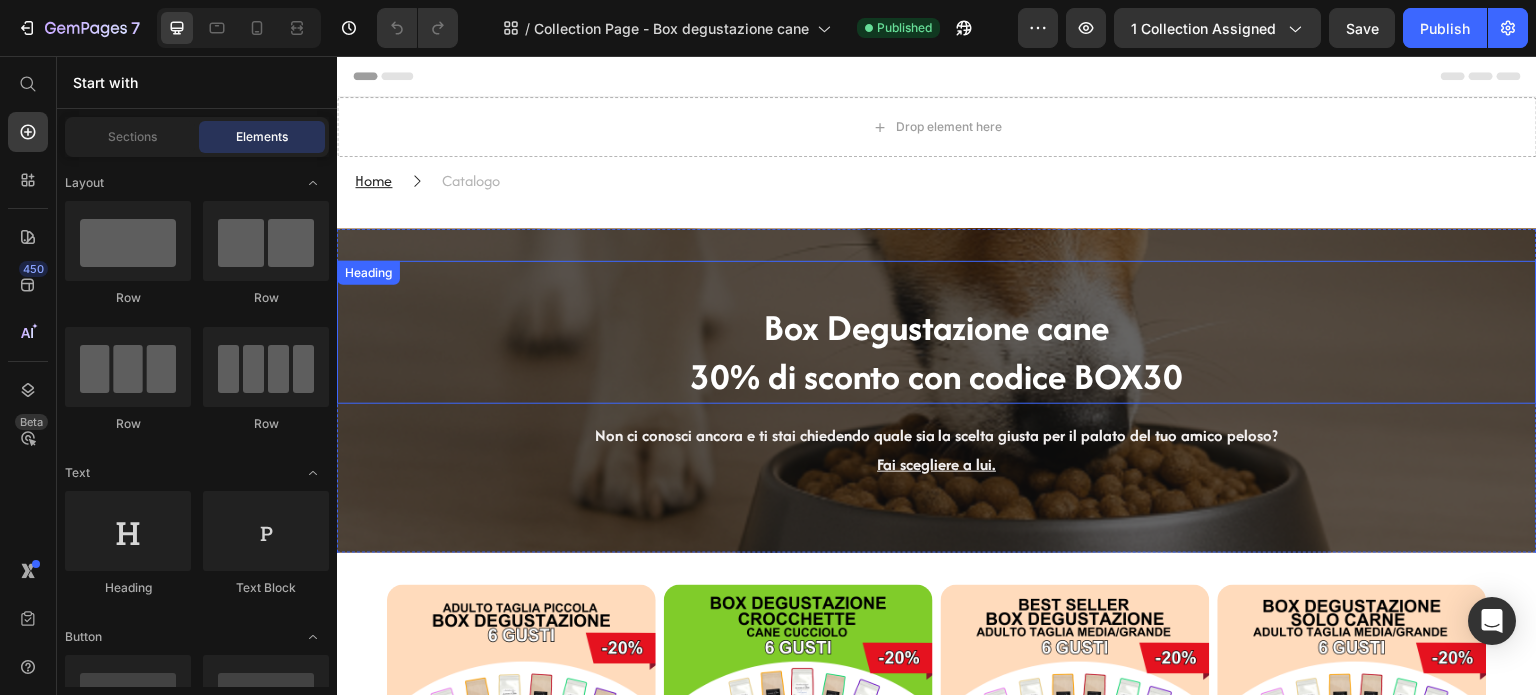 click on "30% di sconto con codice BOX30" at bounding box center [937, 376] 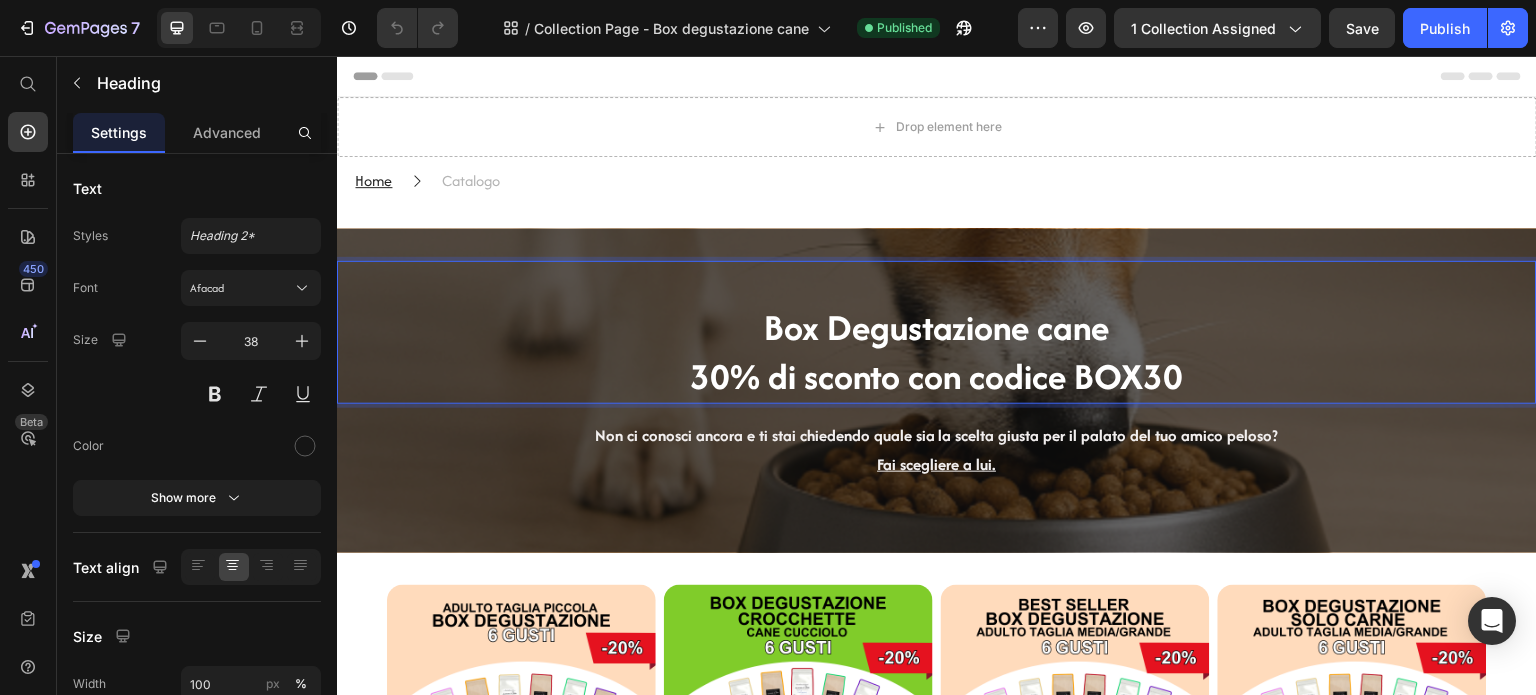click on "30% di sconto con codice BOX30" at bounding box center (937, 376) 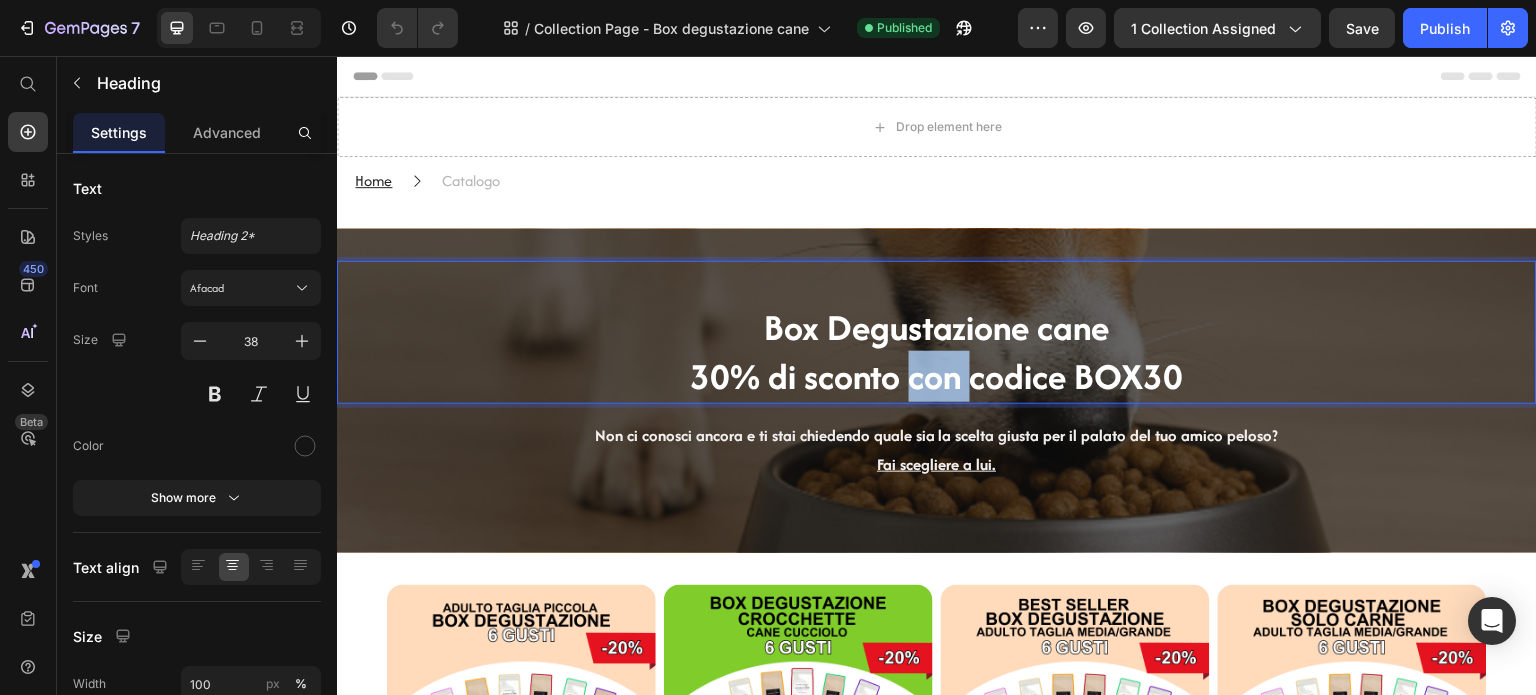 click on "30% di sconto con codice BOX30" at bounding box center (937, 376) 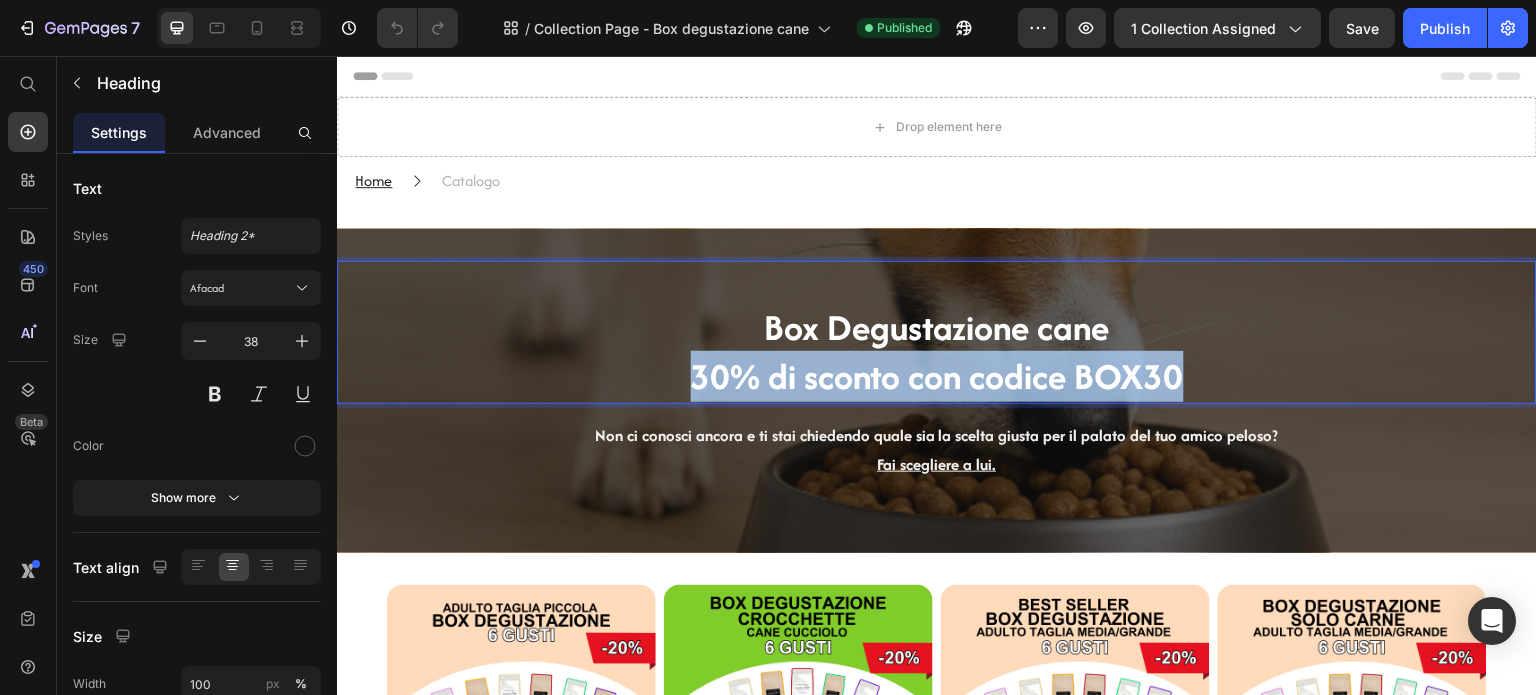 click on "30% di sconto con codice BOX30" at bounding box center [937, 376] 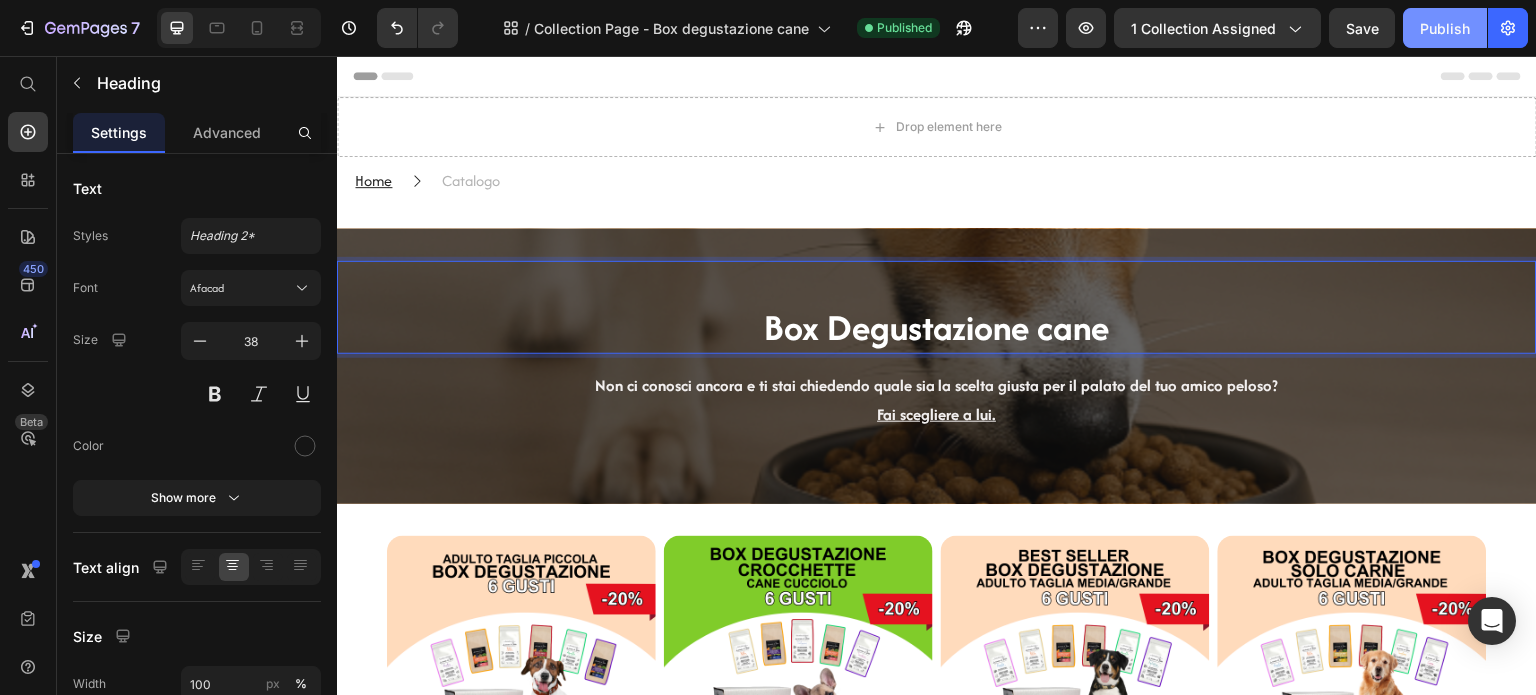 click on "Publish" at bounding box center [1445, 28] 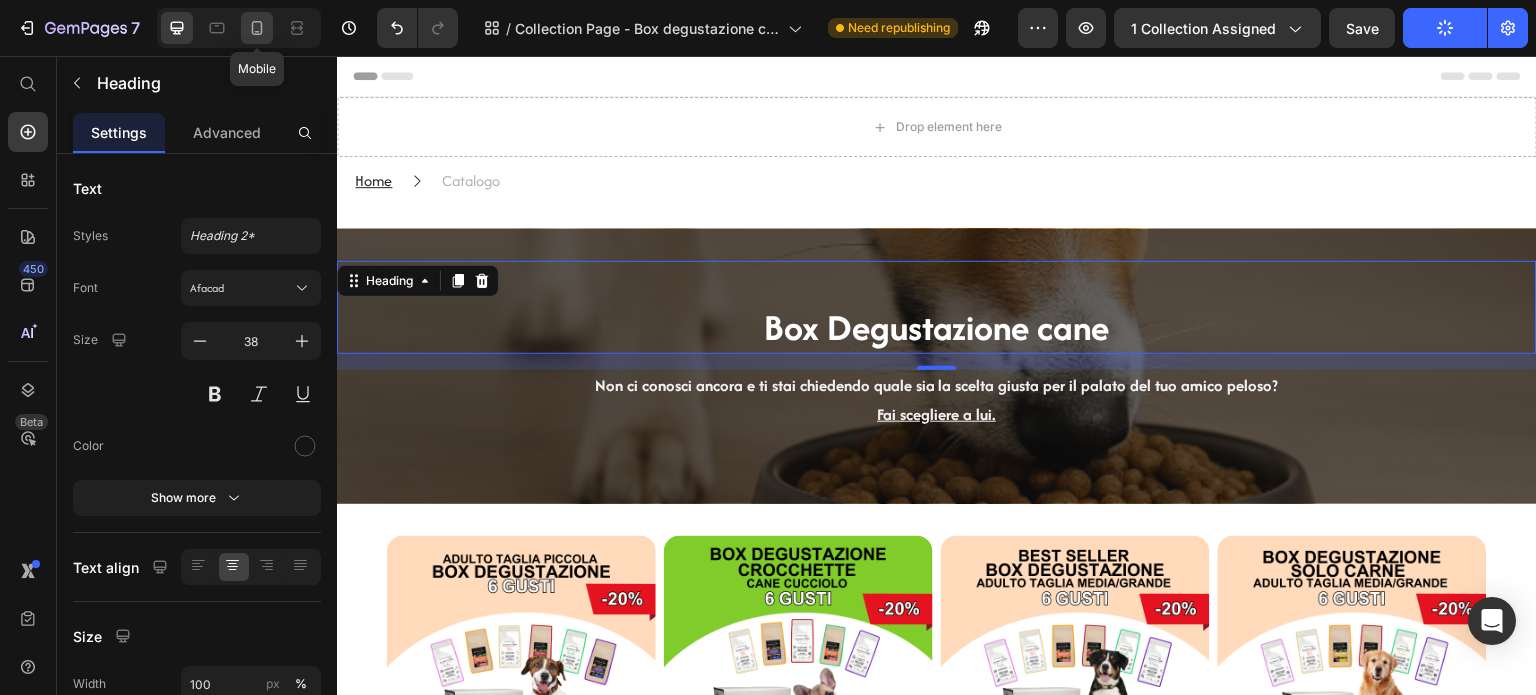 click 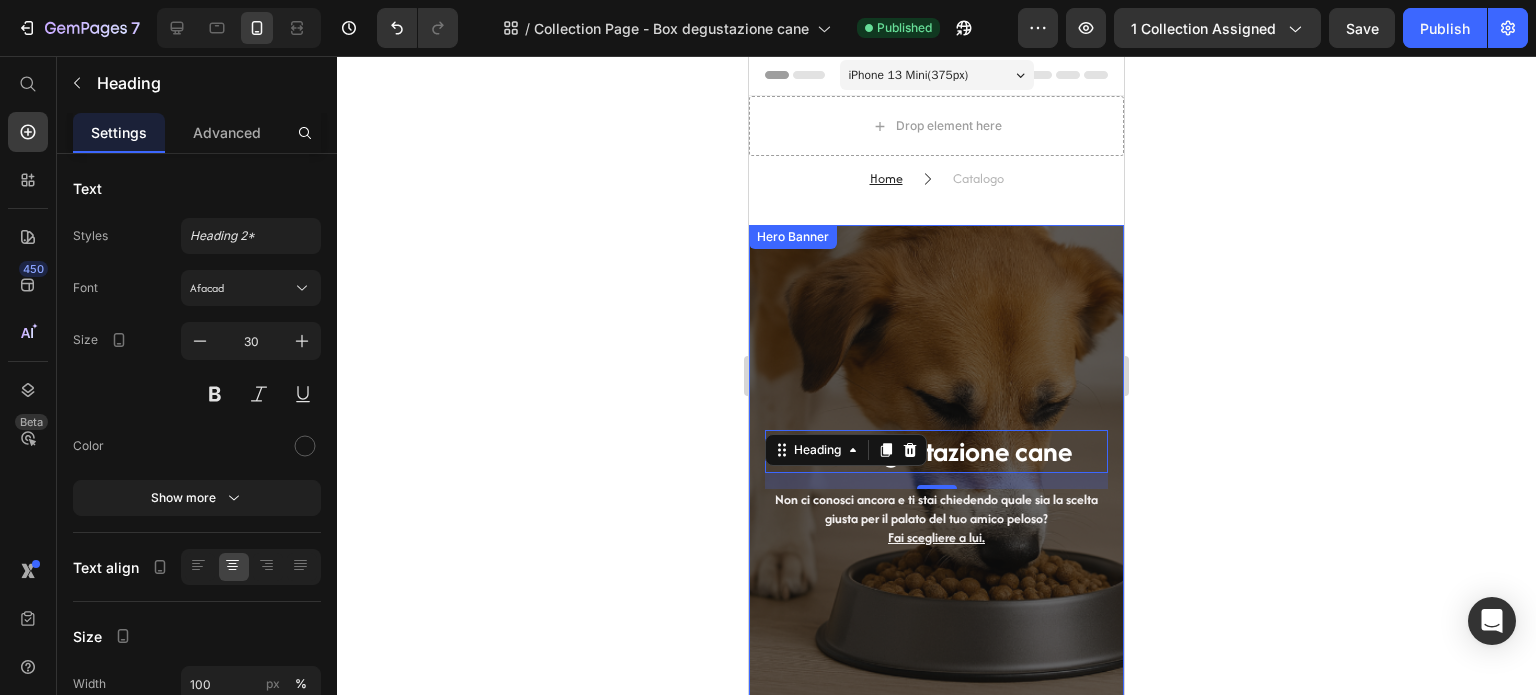 scroll, scrollTop: 0, scrollLeft: 0, axis: both 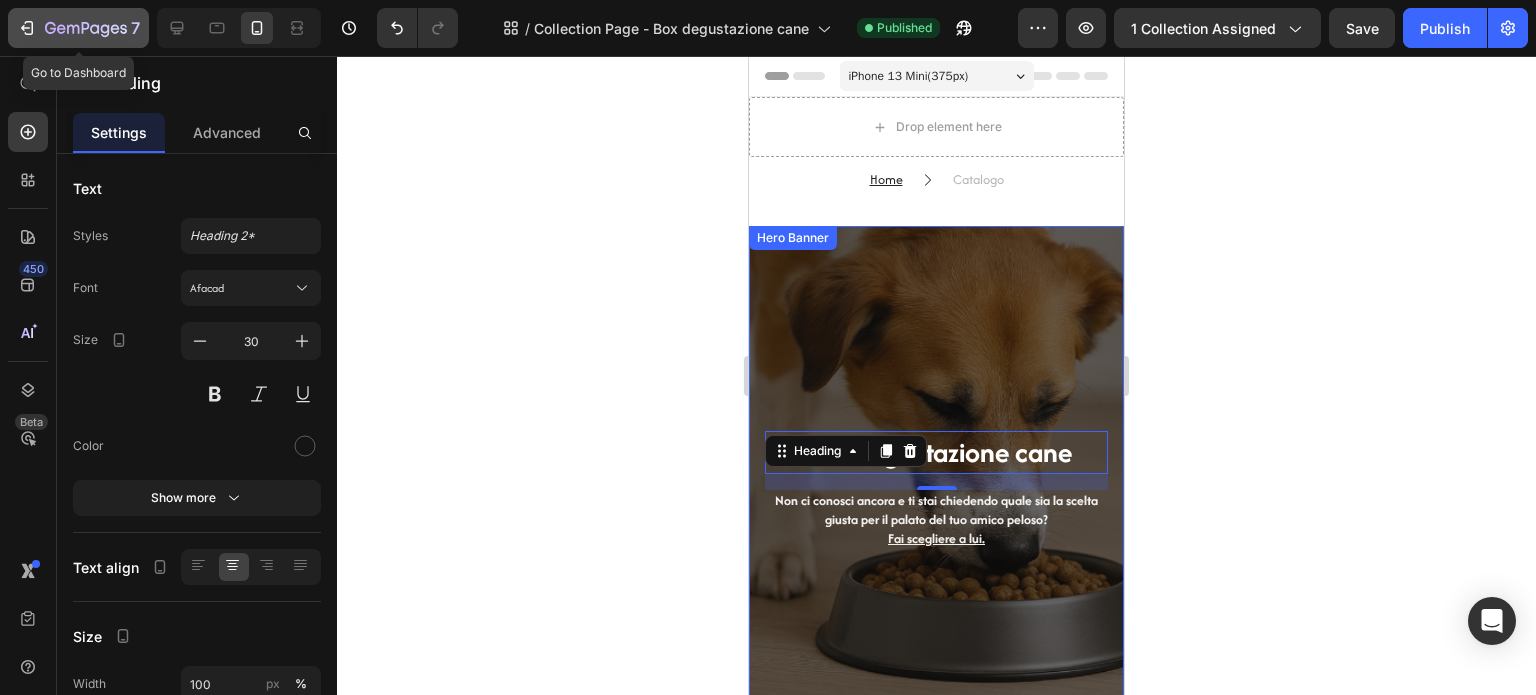 click 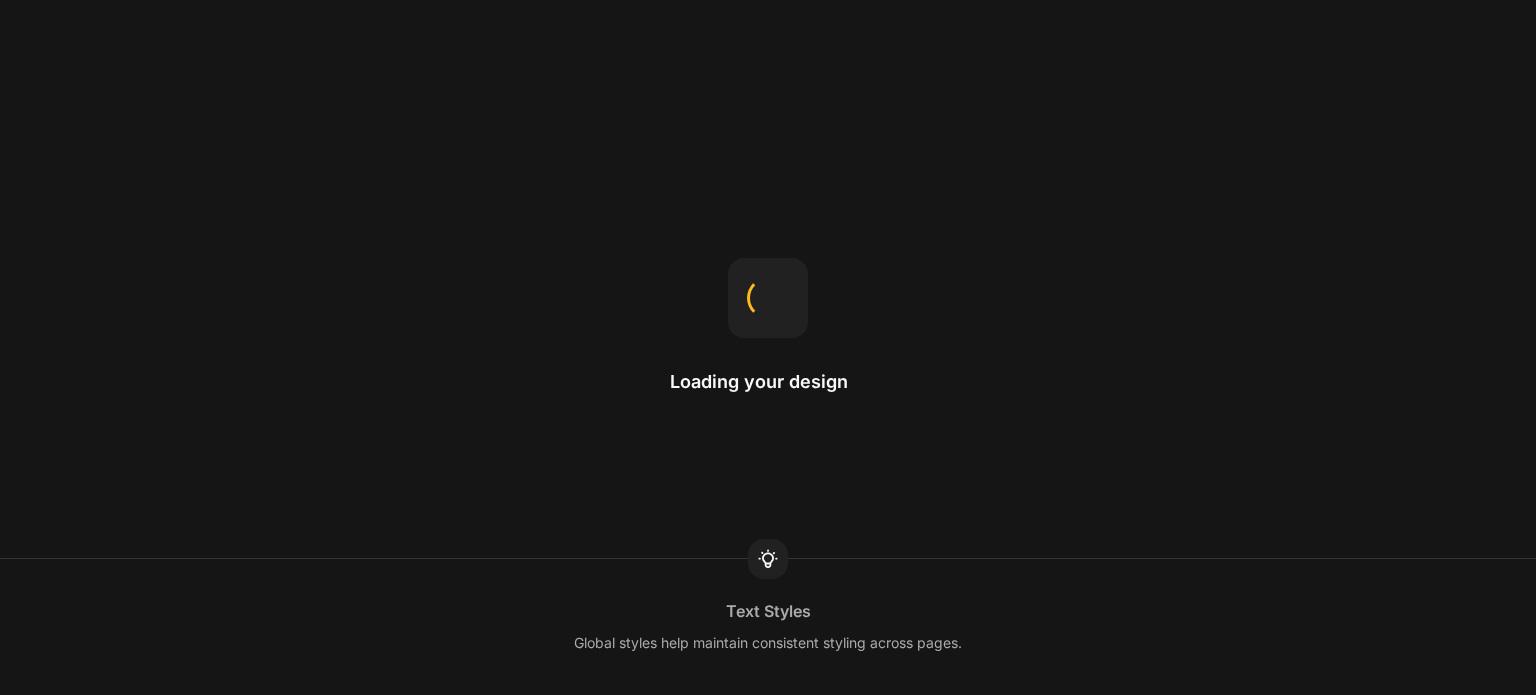 scroll, scrollTop: 0, scrollLeft: 0, axis: both 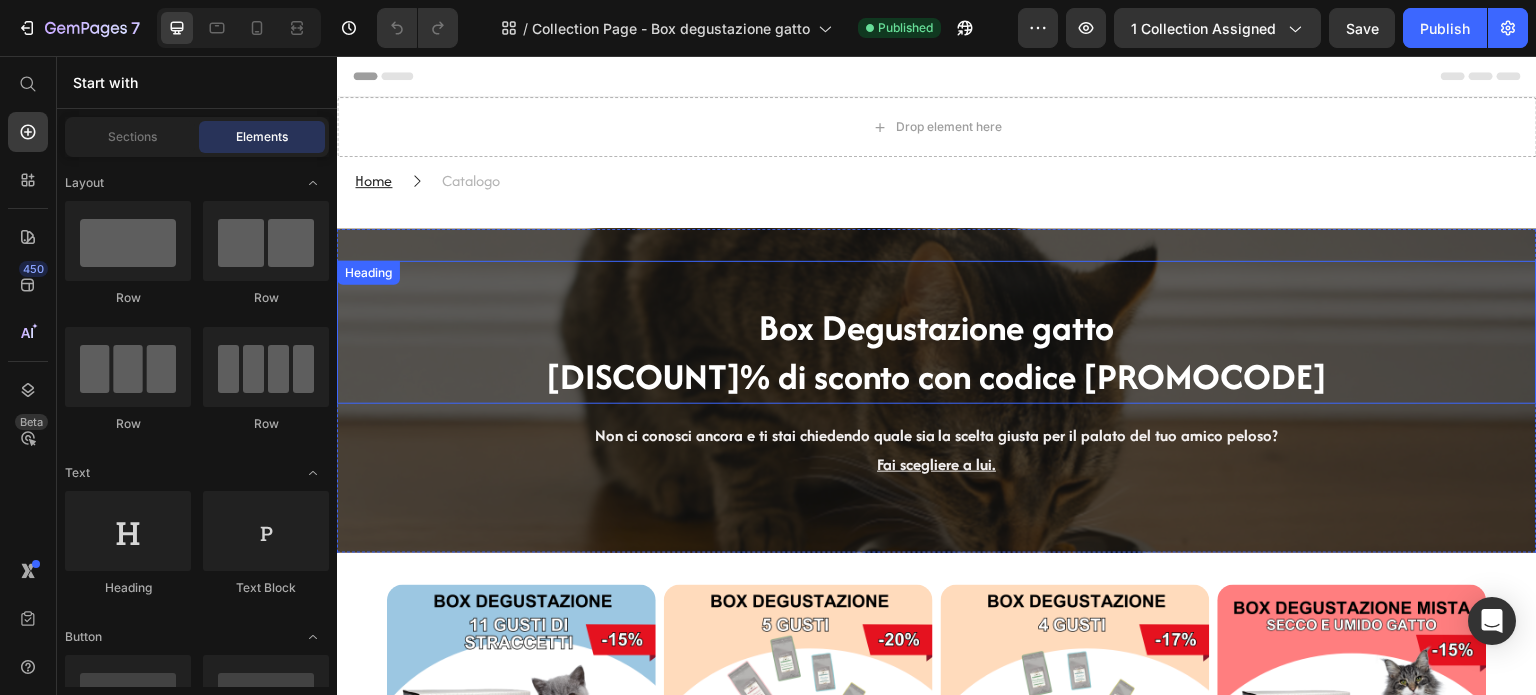 click on "30% di sconto con codice BOX30" at bounding box center [937, 376] 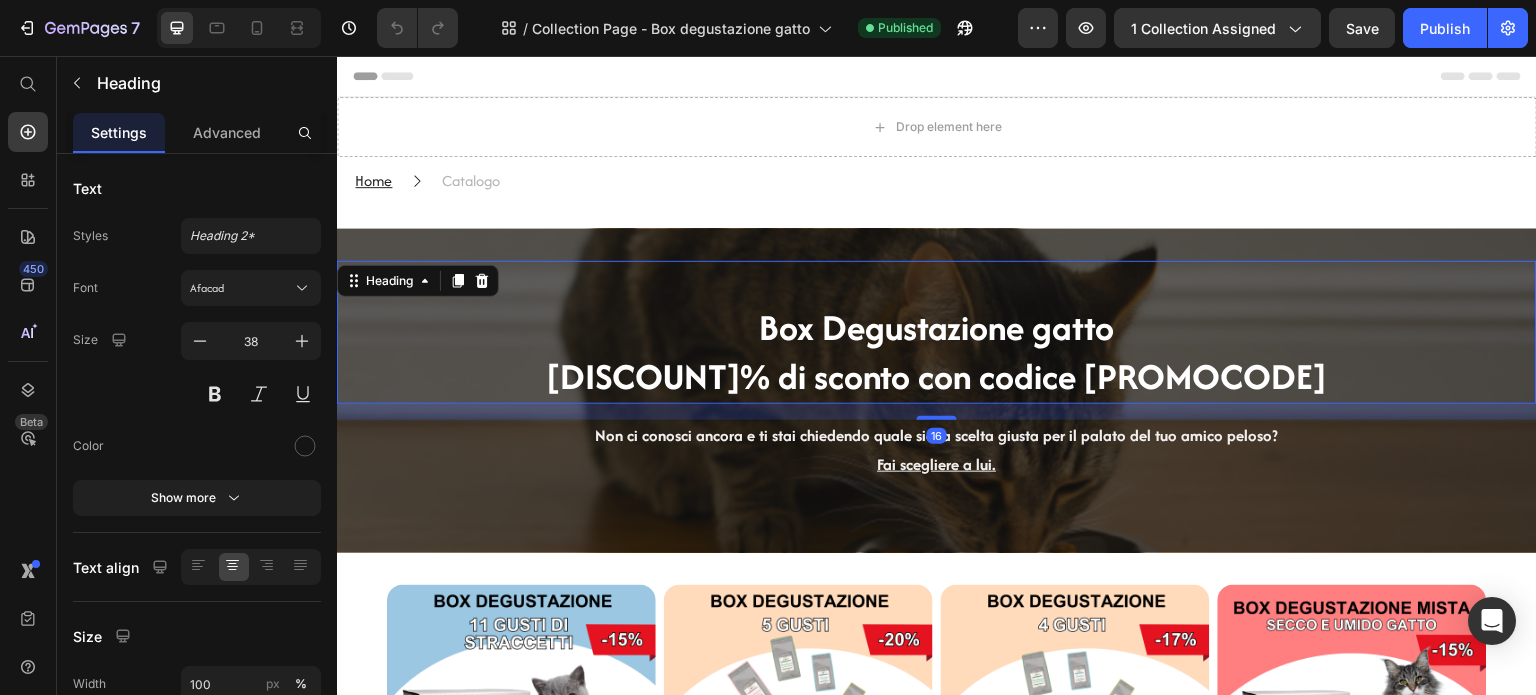 click on "30% di sconto con codice BOX30" at bounding box center (937, 376) 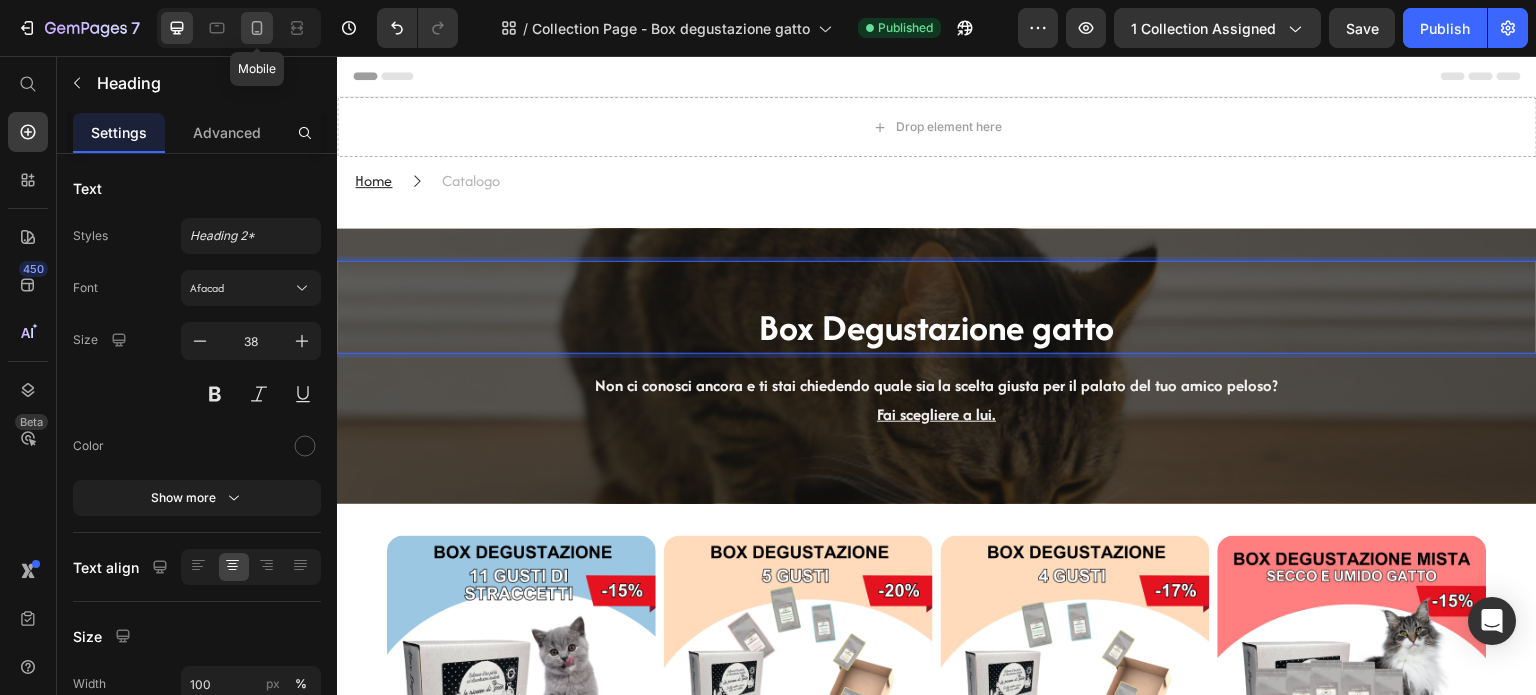 click 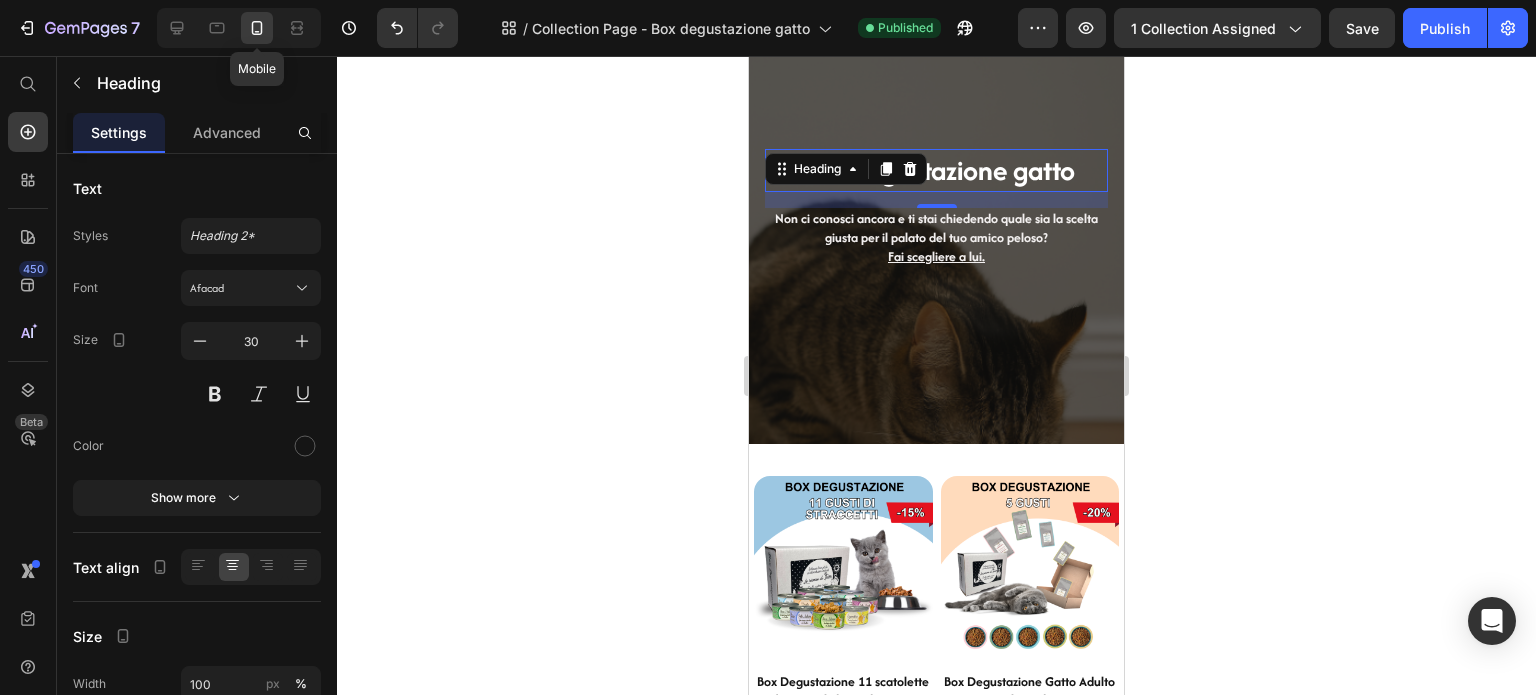 scroll, scrollTop: 304, scrollLeft: 0, axis: vertical 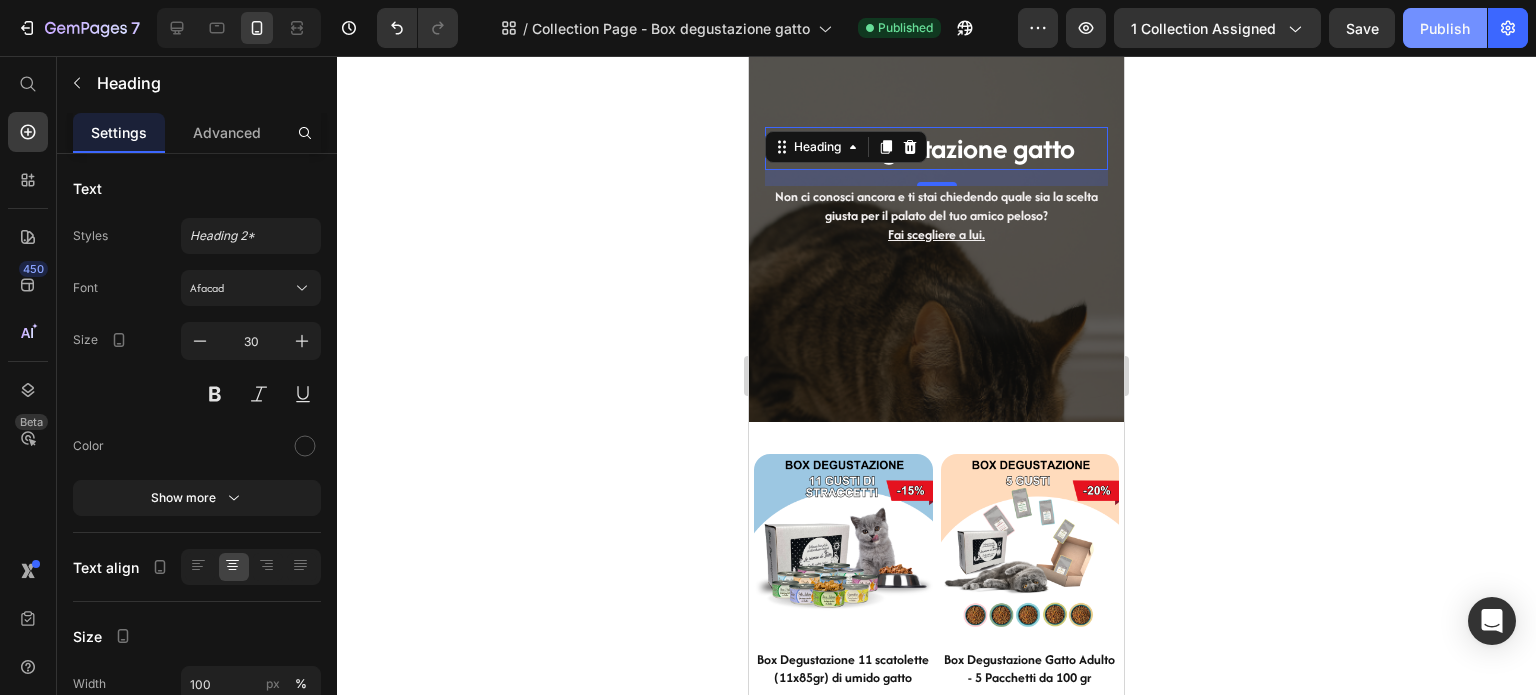 click on "Publish" at bounding box center (1445, 28) 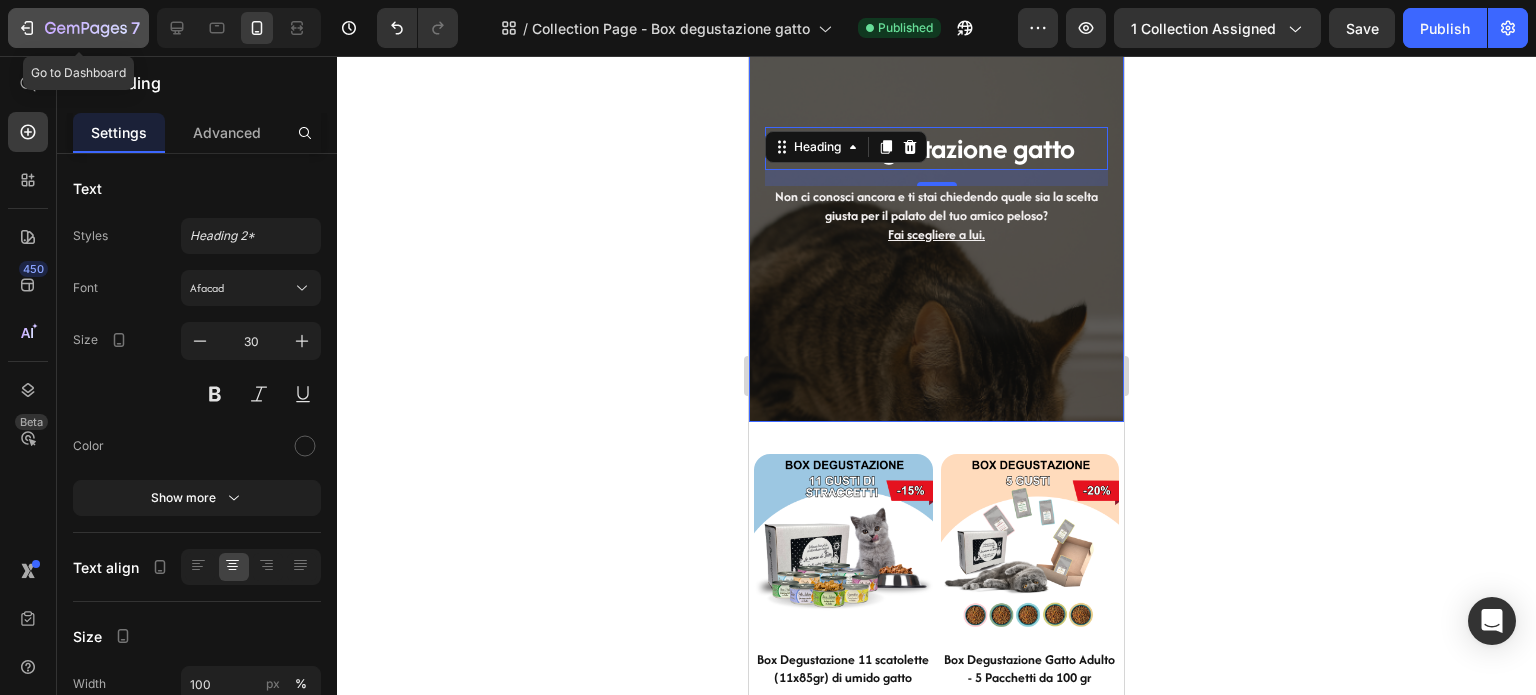 click on "7" 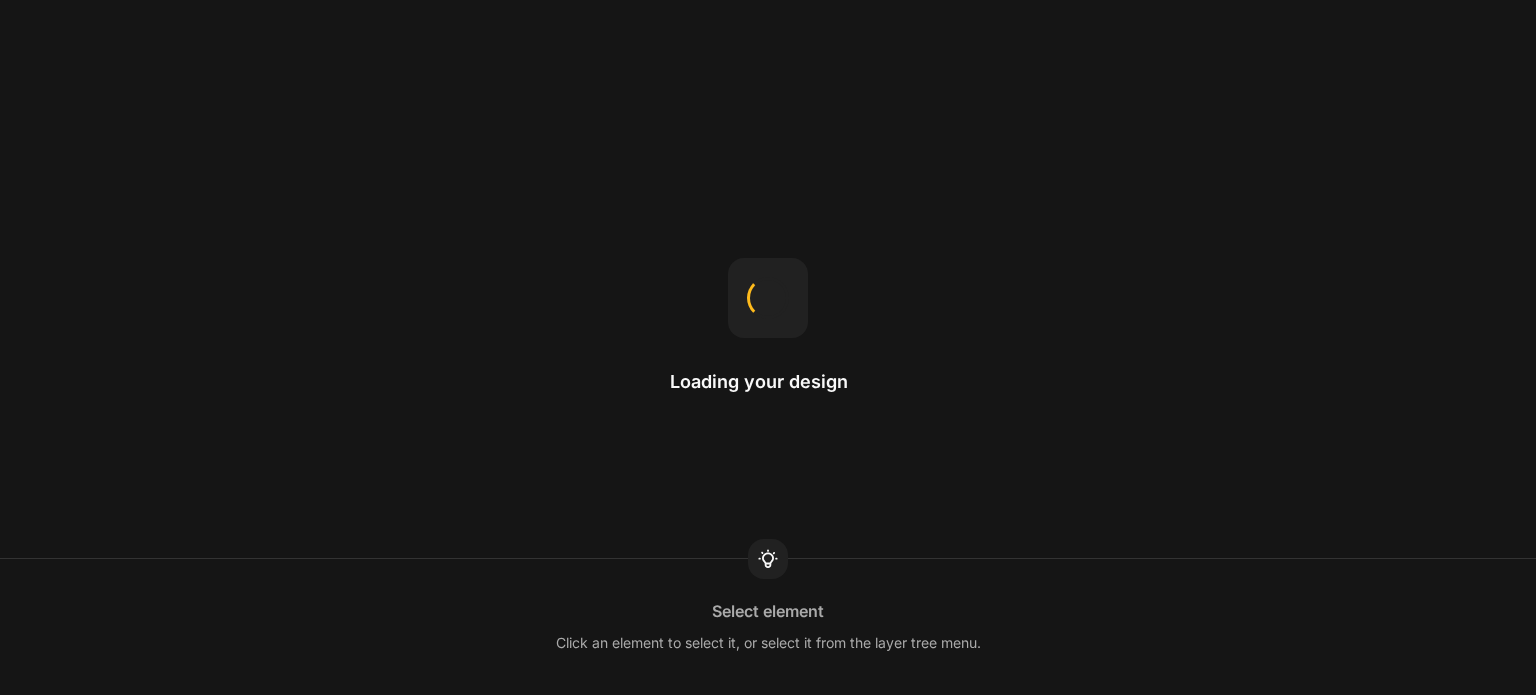 scroll, scrollTop: 0, scrollLeft: 0, axis: both 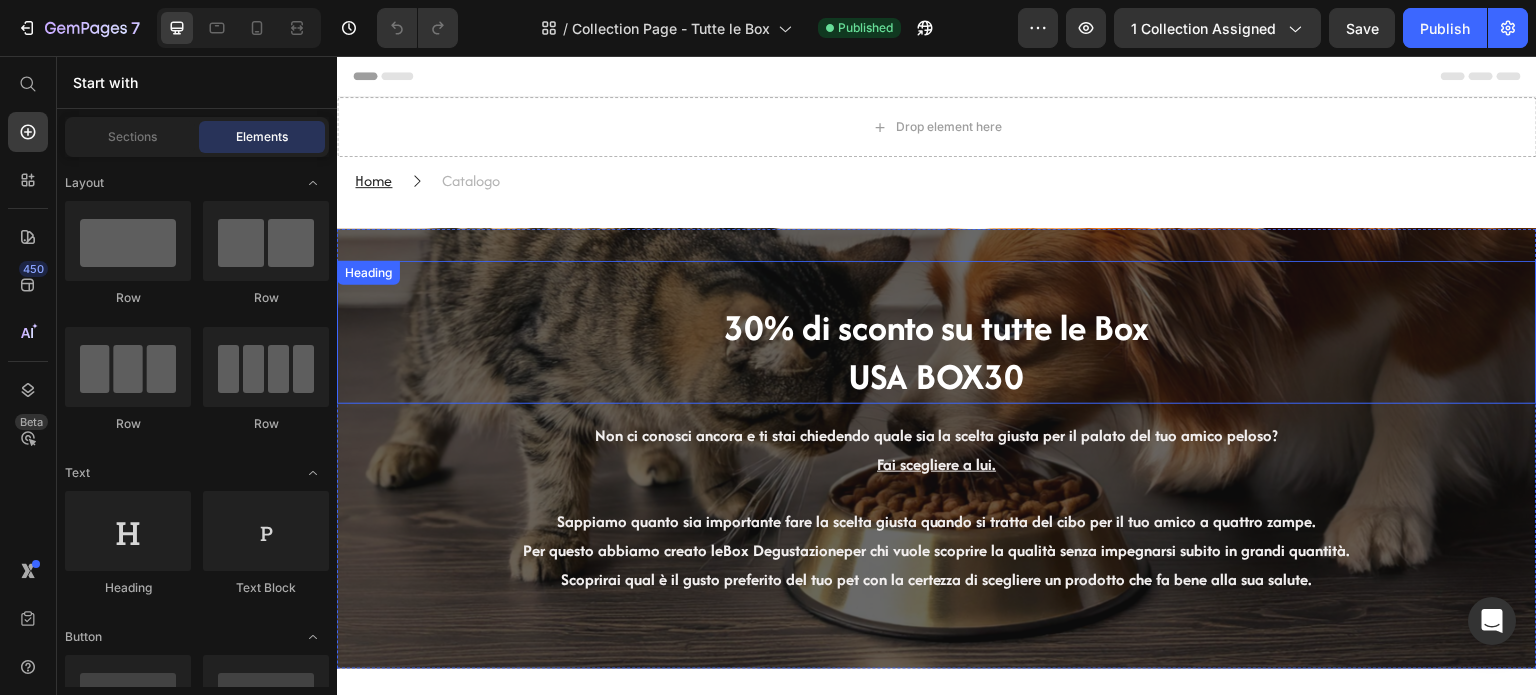 click on "30% di sconto su tutte le Box" at bounding box center (937, 327) 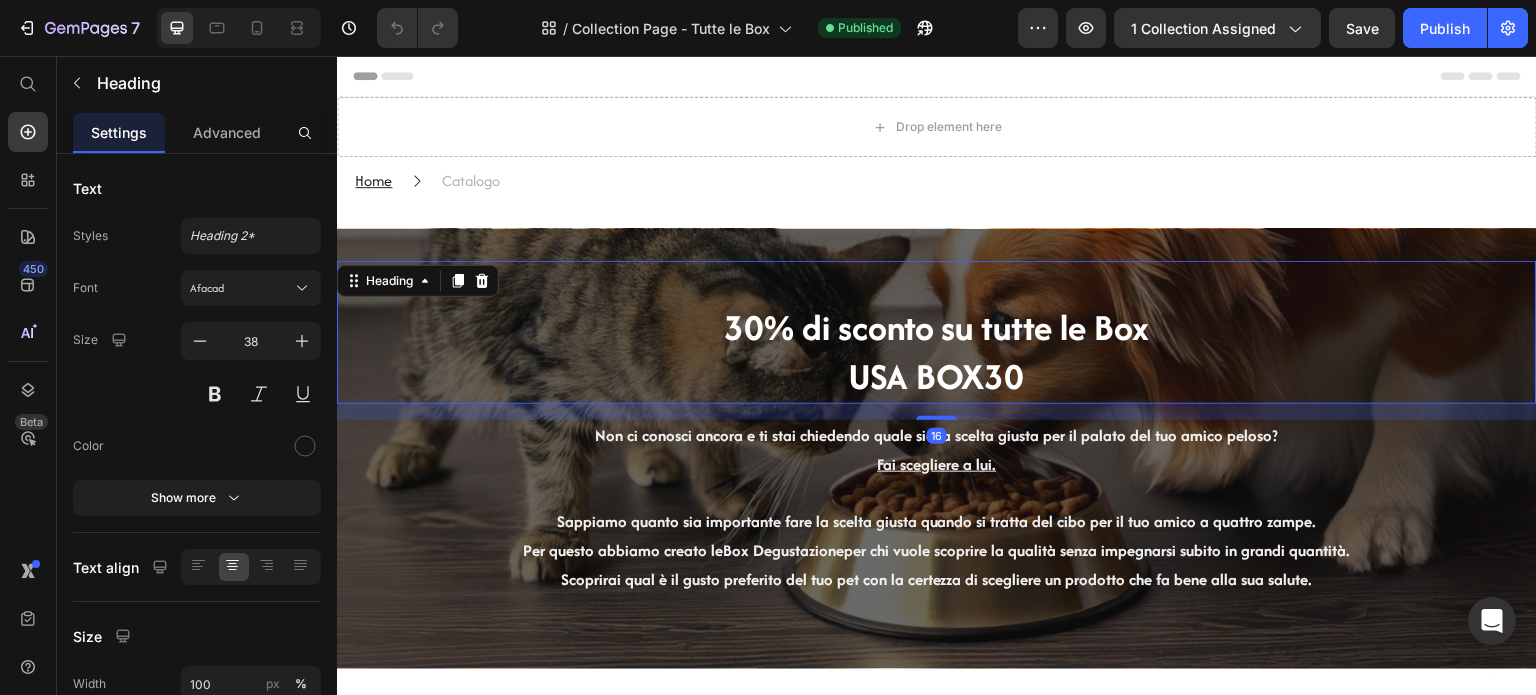 click on "30% di sconto su tutte le Box" at bounding box center [937, 327] 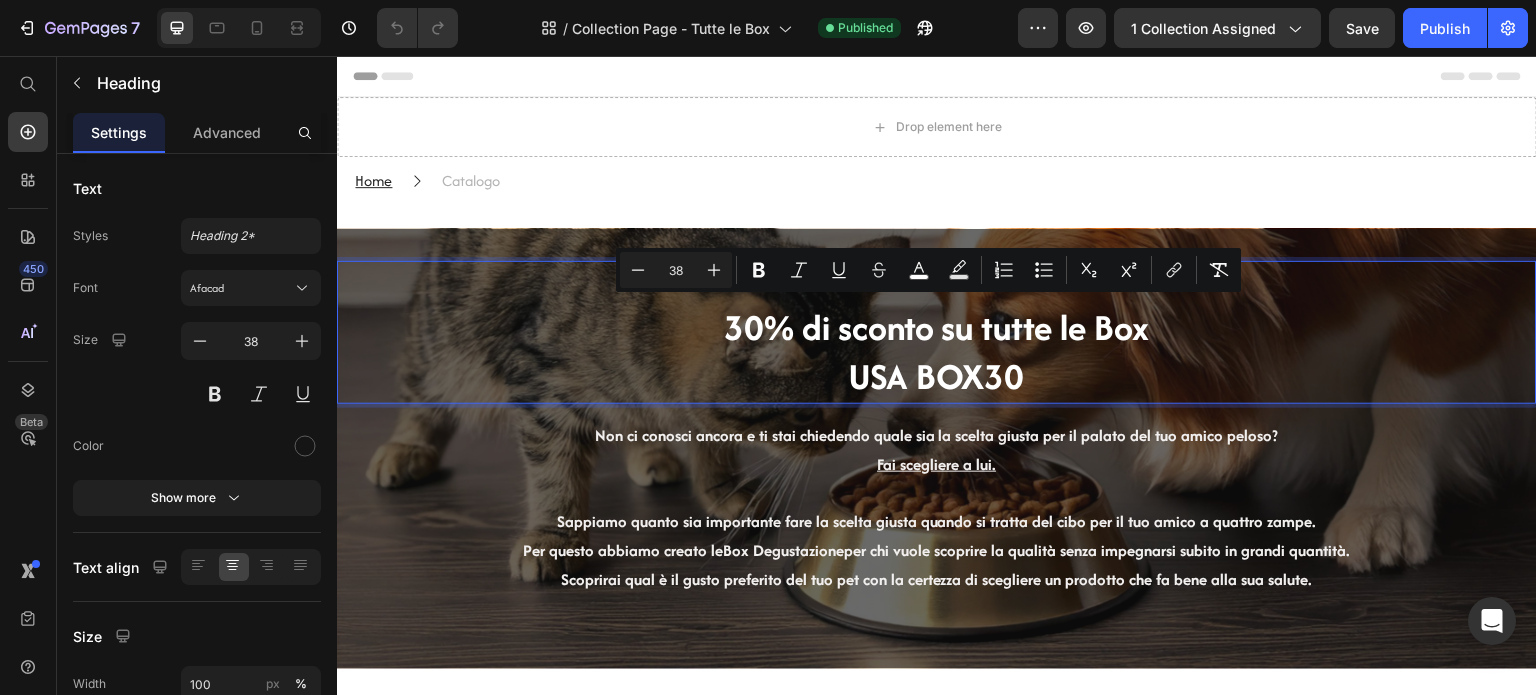 click on "USA BOX30" at bounding box center (937, 376) 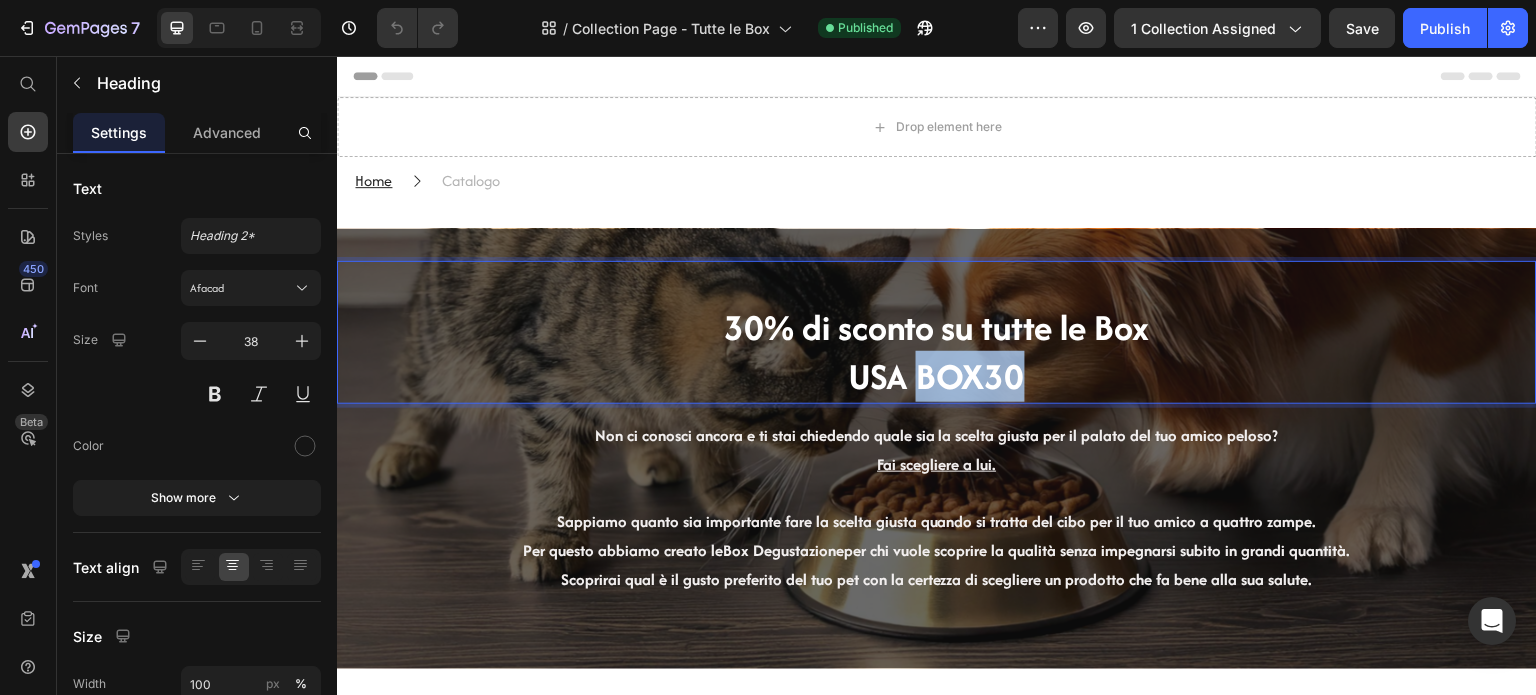 click on "USA BOX30" at bounding box center (937, 376) 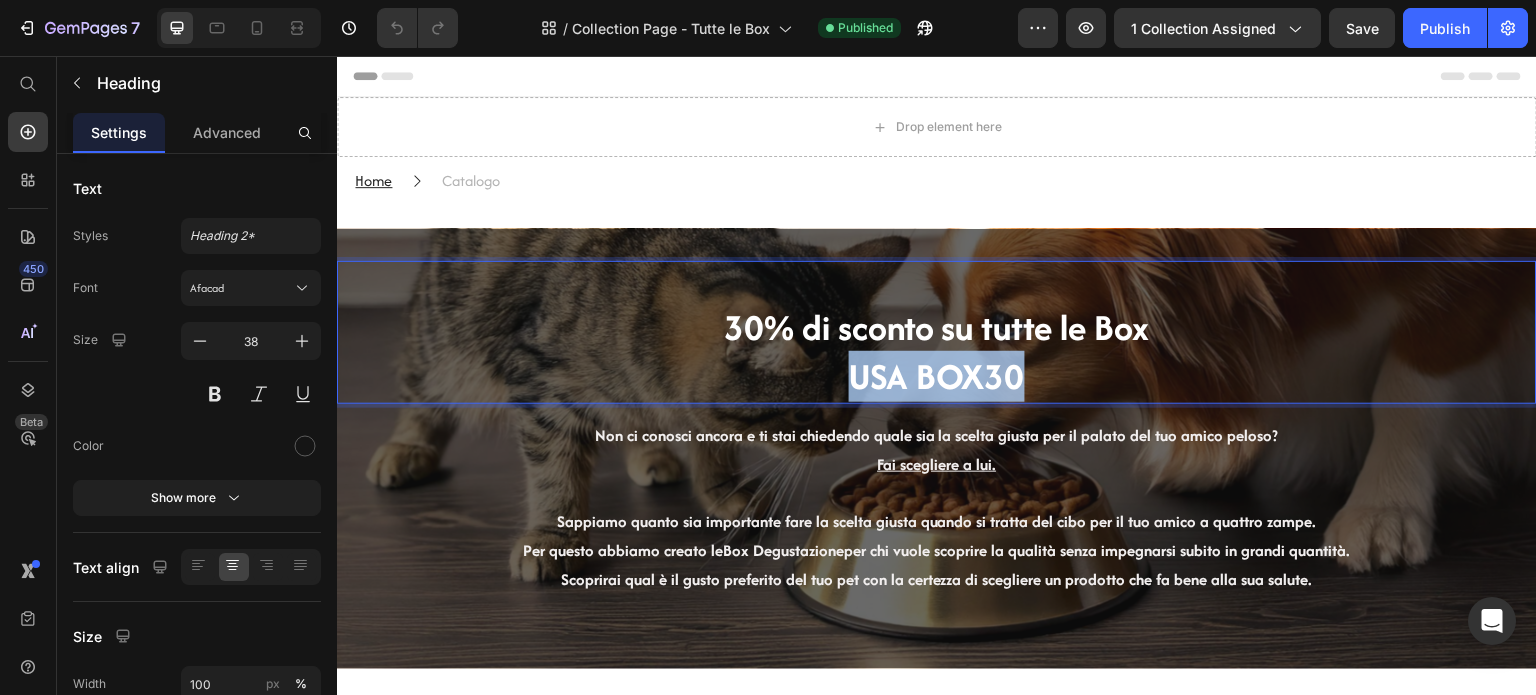 click on "USA BOX30" at bounding box center [937, 376] 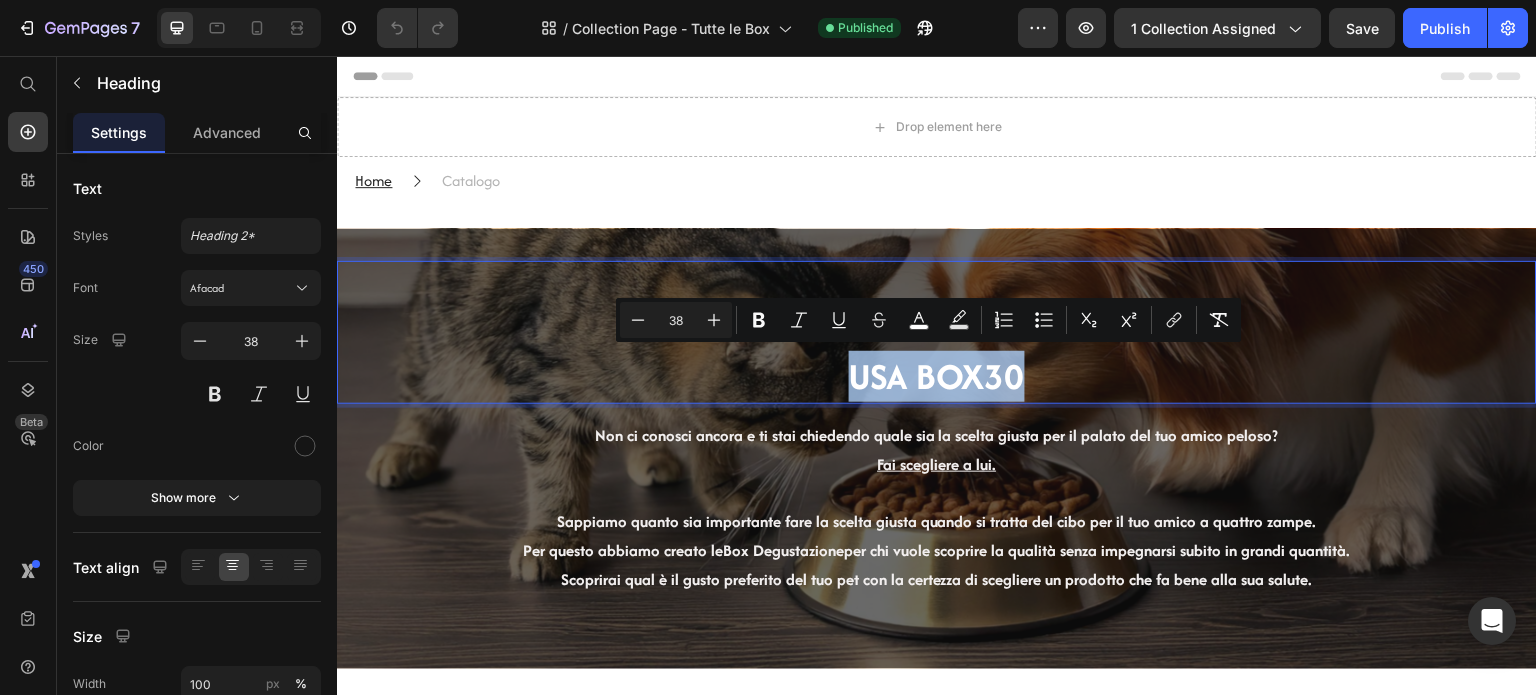 click on "30% di sconto su tutte le Box USA BOX30" at bounding box center (937, 352) 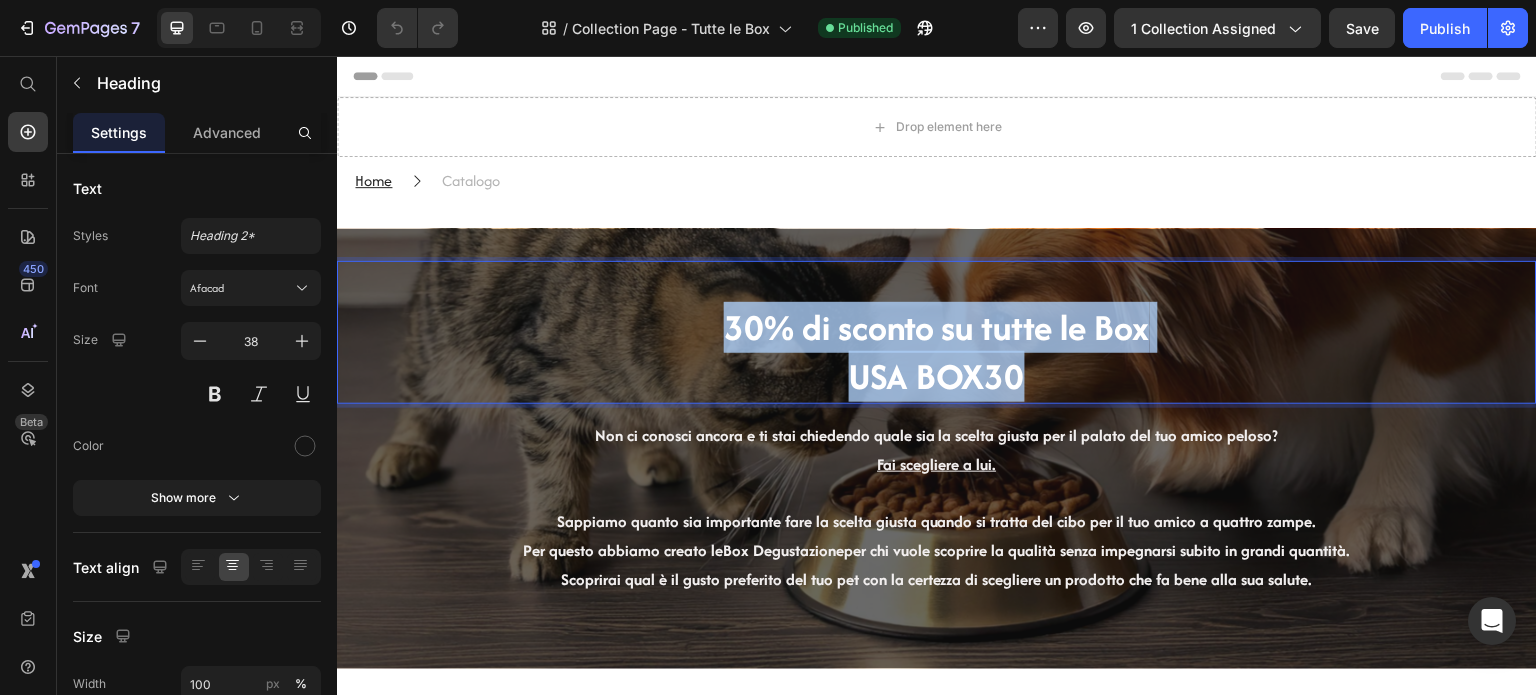 drag, startPoint x: 1079, startPoint y: 375, endPoint x: 679, endPoint y: 310, distance: 405.24683 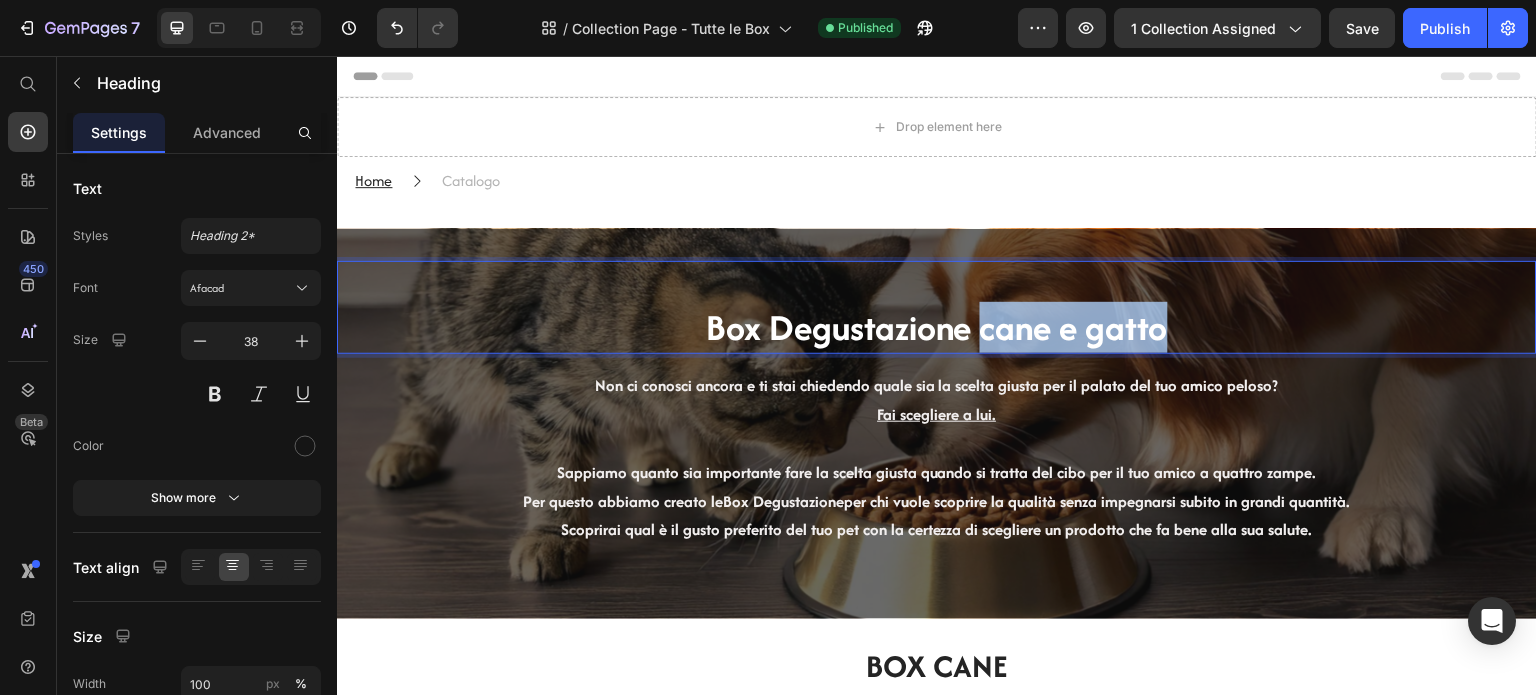 drag, startPoint x: 1196, startPoint y: 337, endPoint x: 969, endPoint y: 343, distance: 227.07928 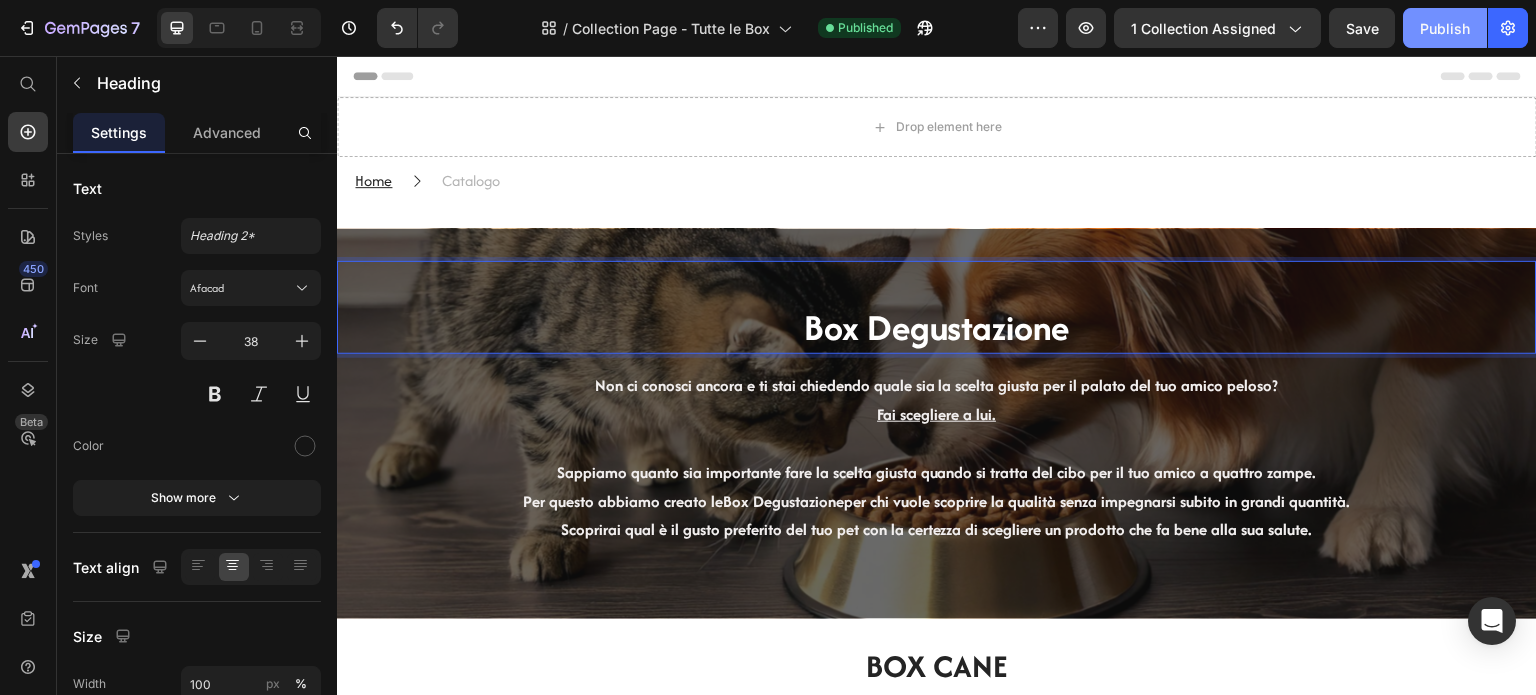 click on "Publish" at bounding box center [1445, 28] 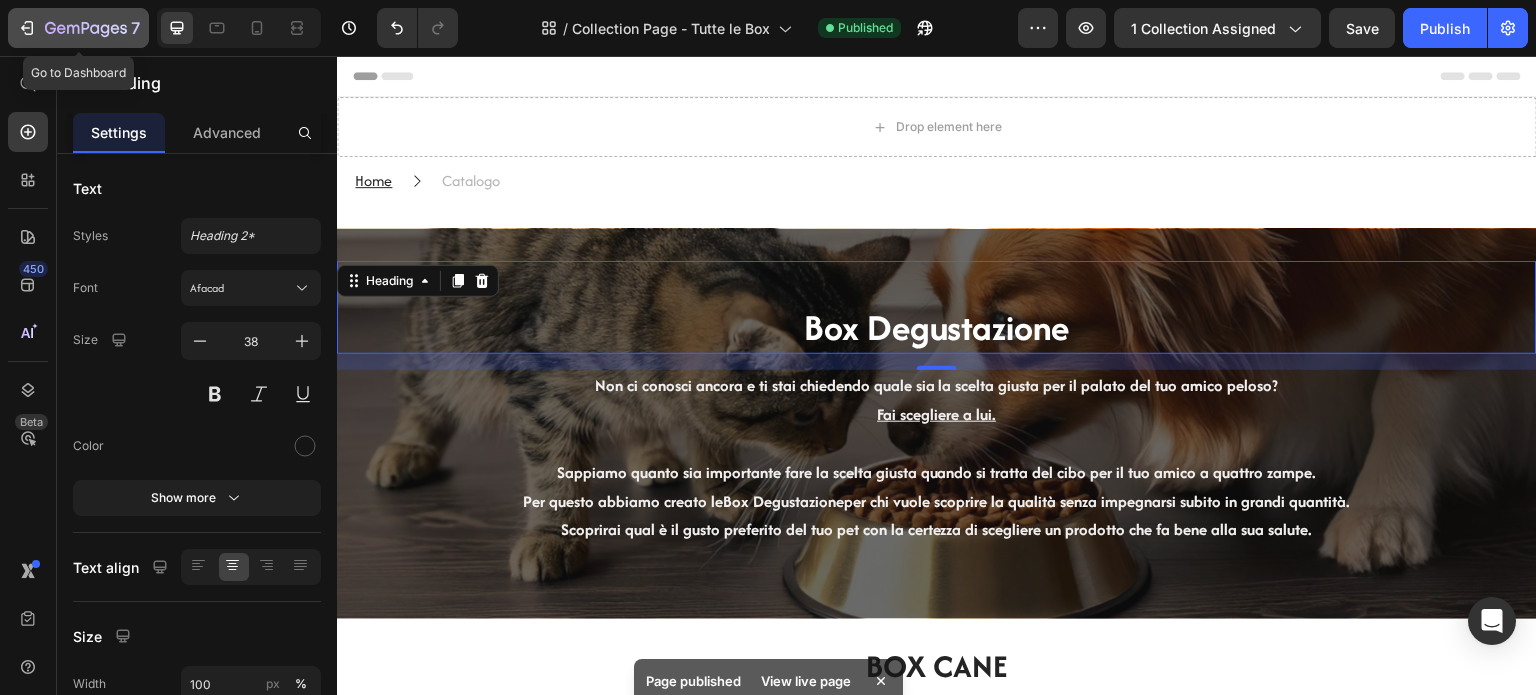 click on "7" at bounding box center (78, 28) 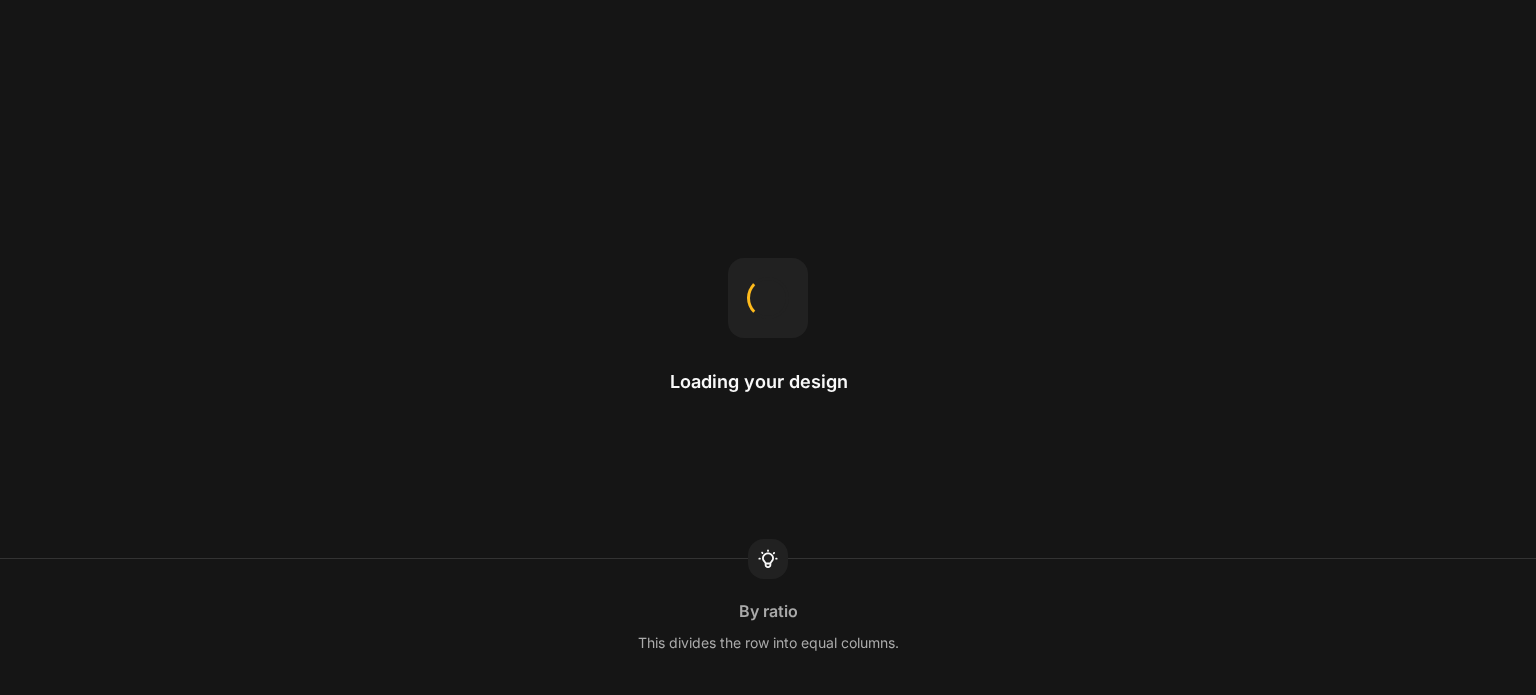scroll, scrollTop: 0, scrollLeft: 0, axis: both 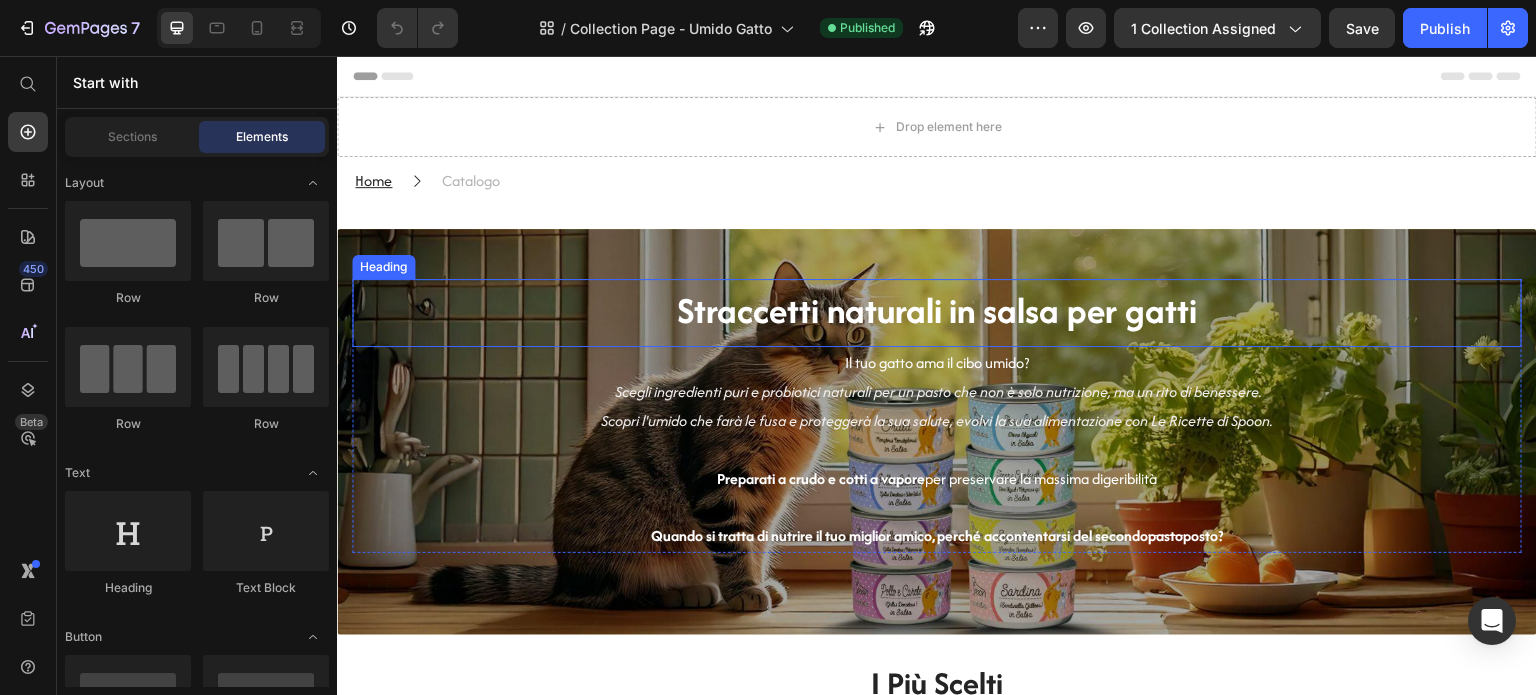click on "Straccetti naturali in salsa per gatti" at bounding box center (937, 310) 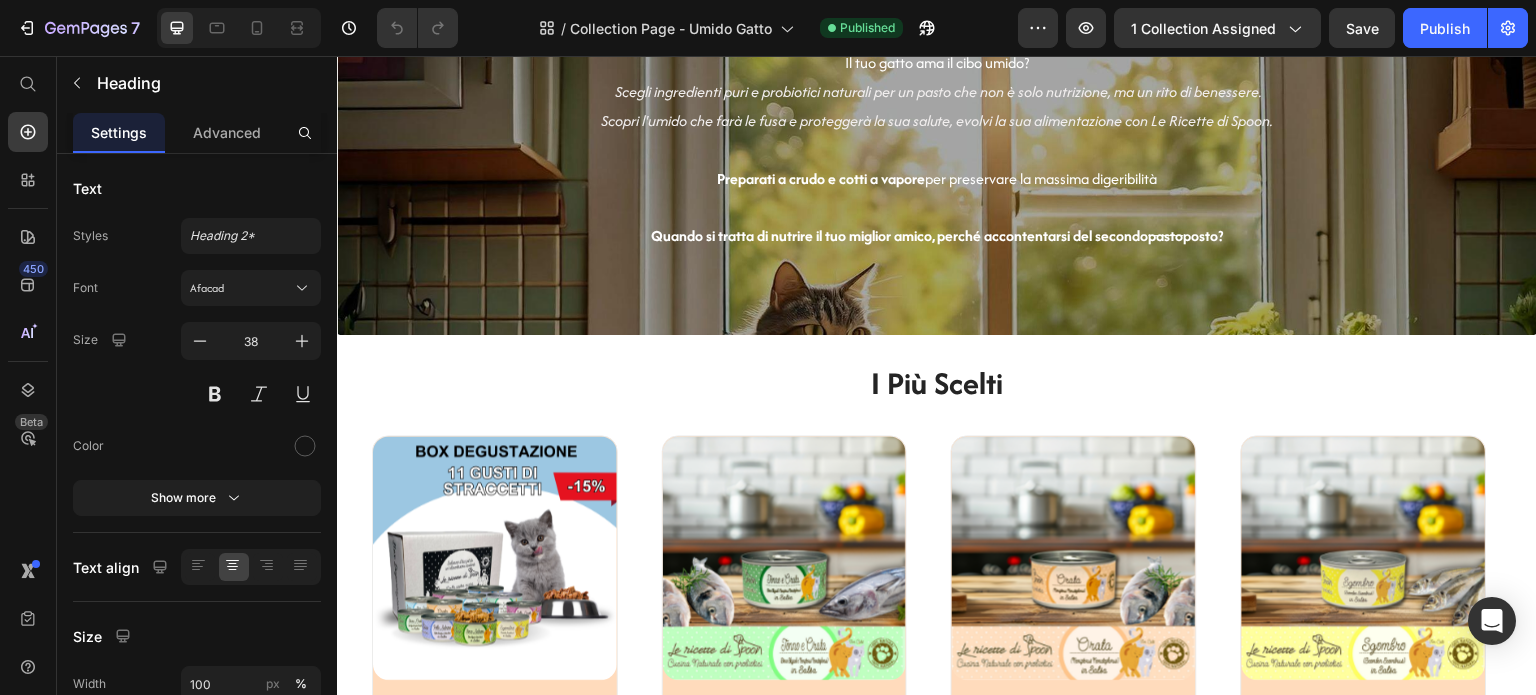 scroll, scrollTop: 0, scrollLeft: 0, axis: both 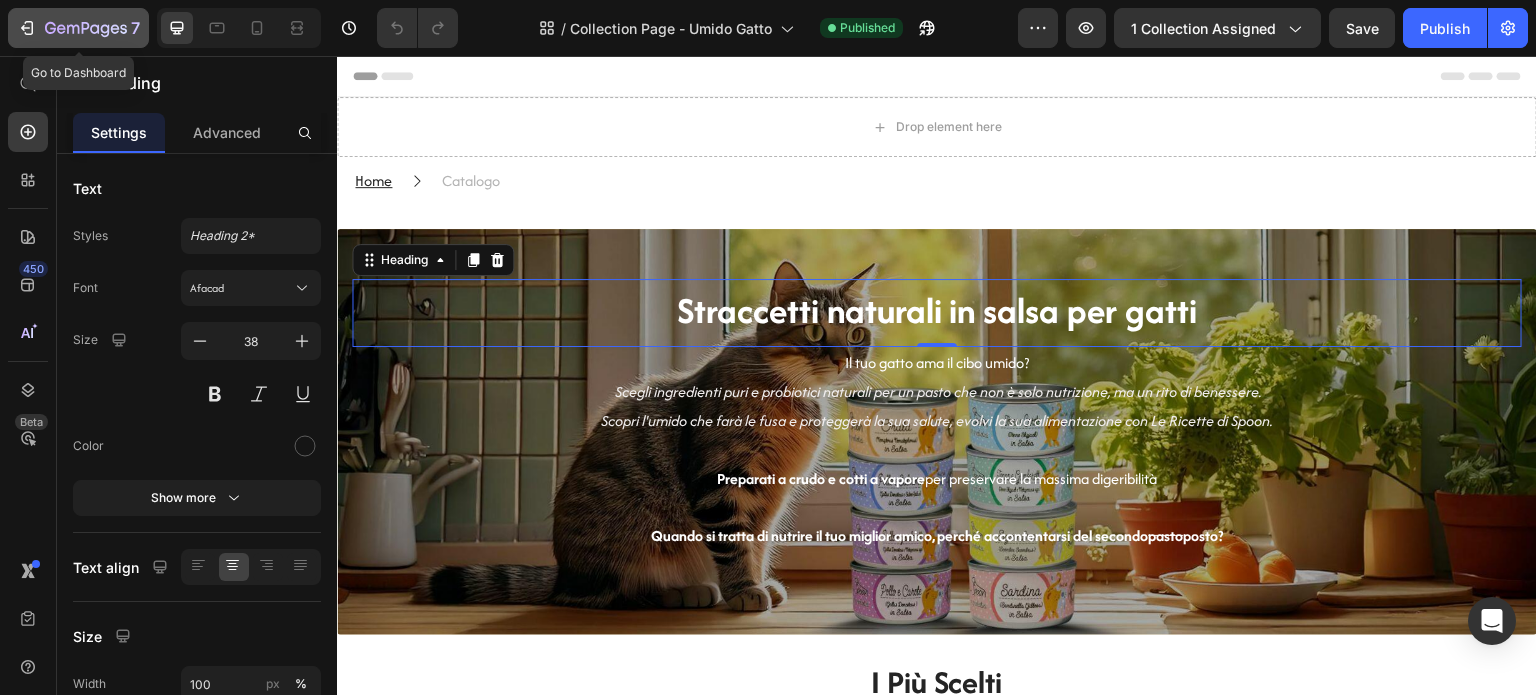 click 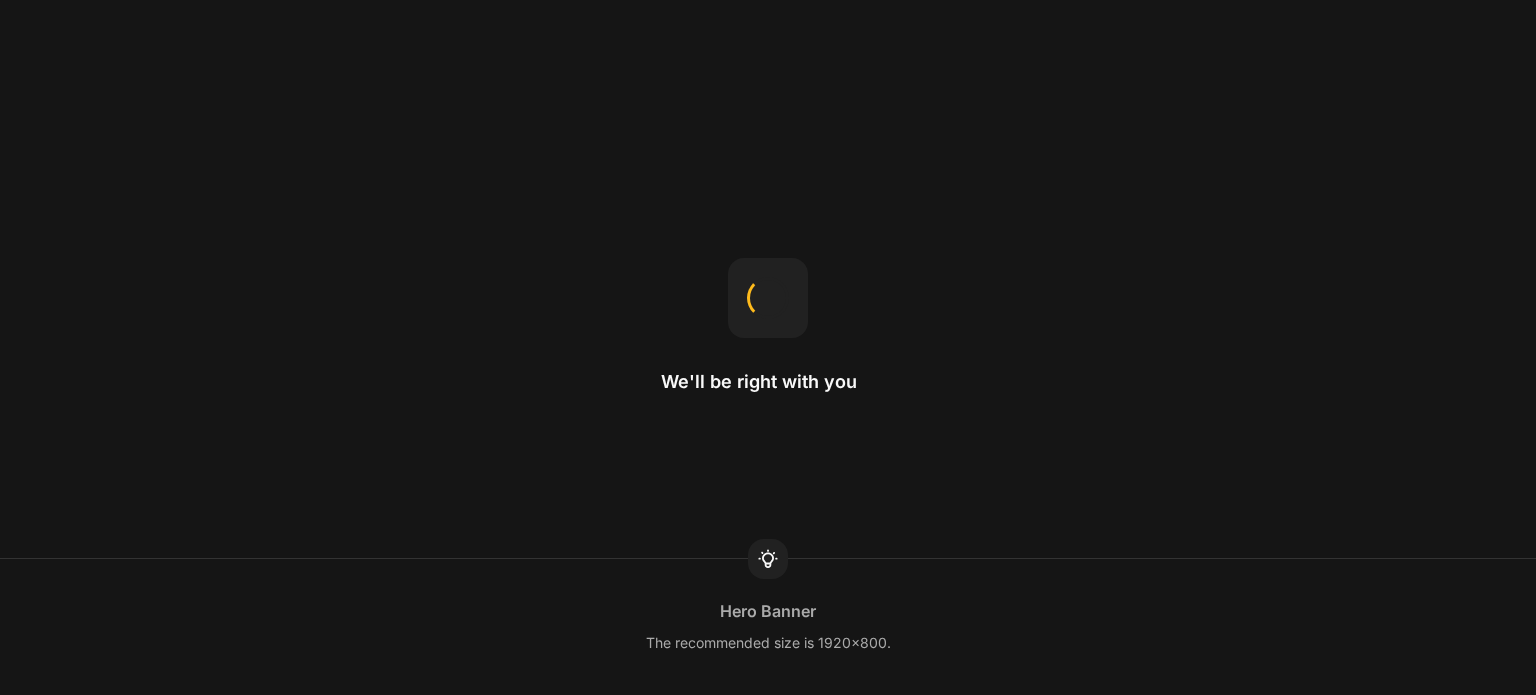 scroll, scrollTop: 0, scrollLeft: 0, axis: both 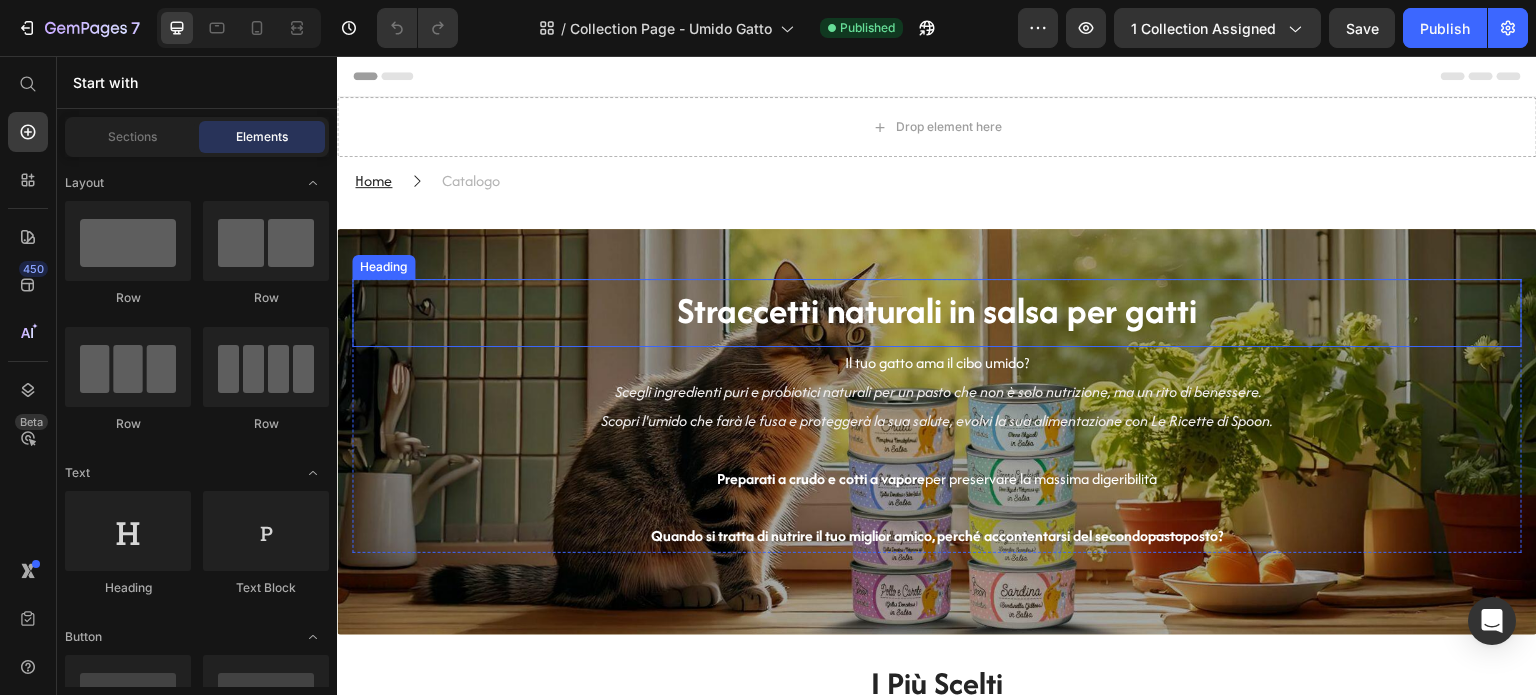 click on "Straccetti naturali in salsa per gatti" at bounding box center (937, 310) 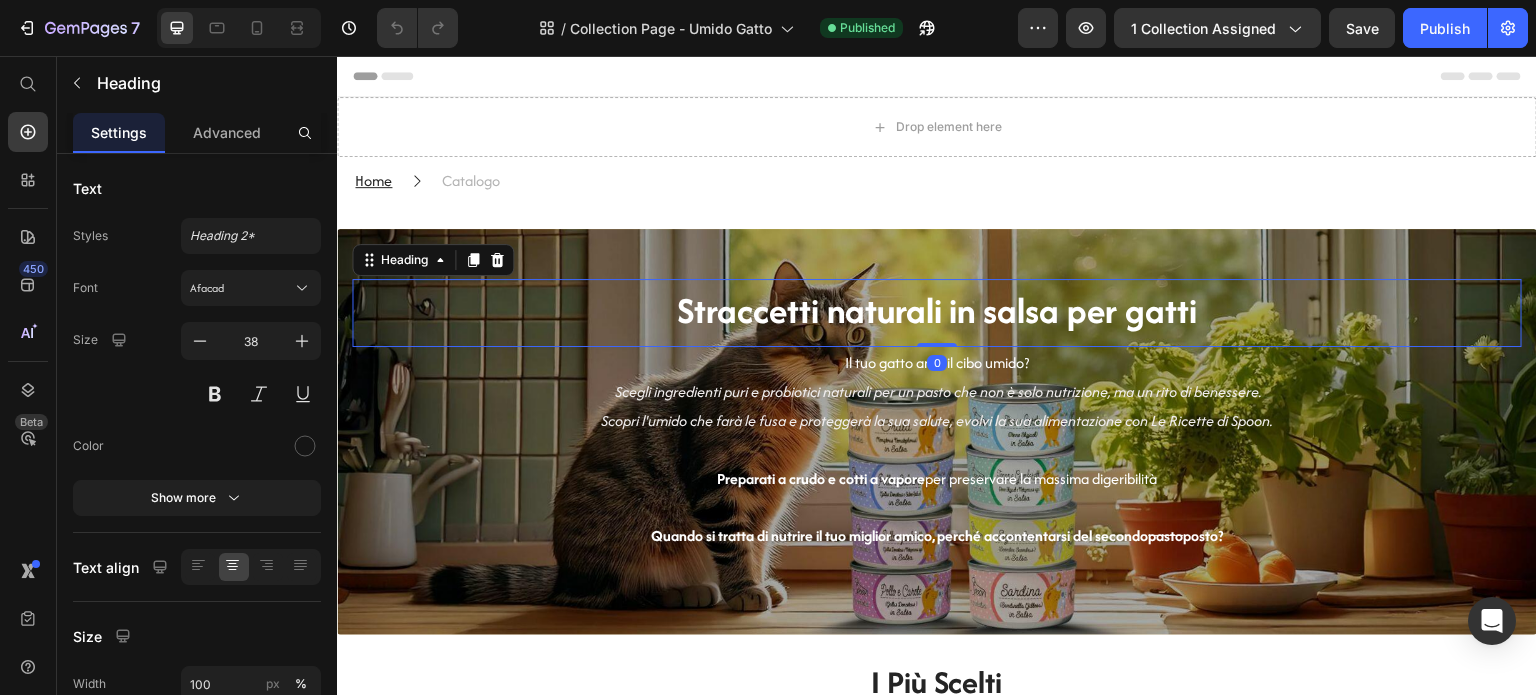 click on "Straccetti naturali in salsa per gatti" at bounding box center (937, 310) 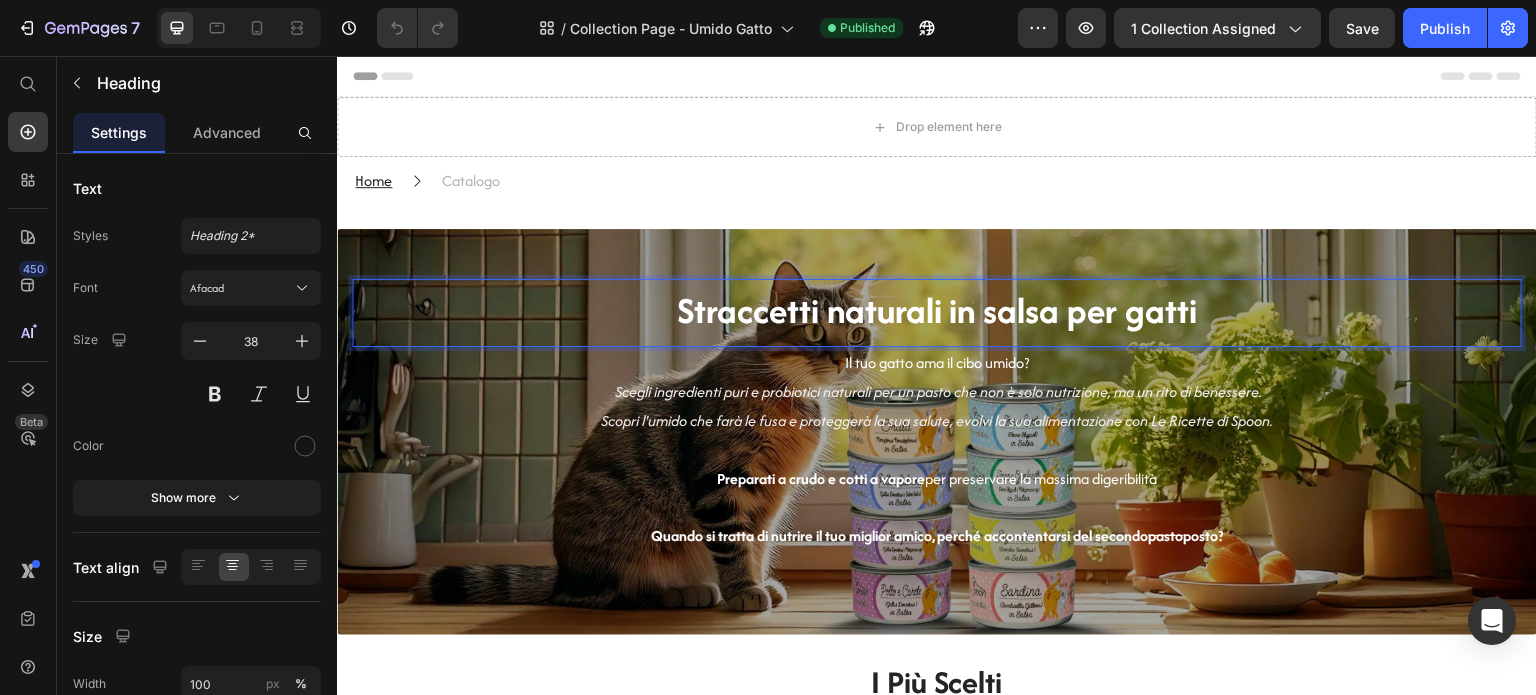 click on "Straccetti naturali in salsa per gatti" at bounding box center (937, 310) 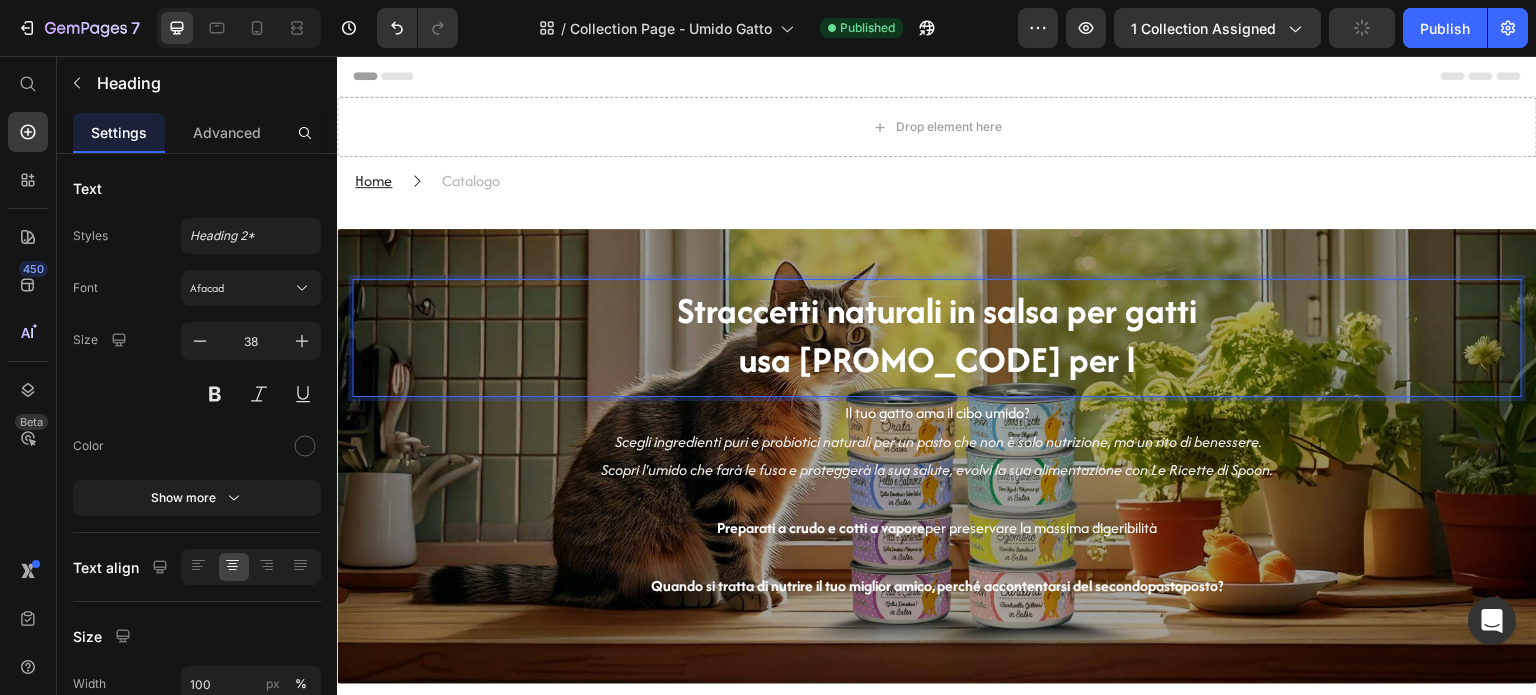 click on "usa [PROMO_CODE] per l" at bounding box center (937, 359) 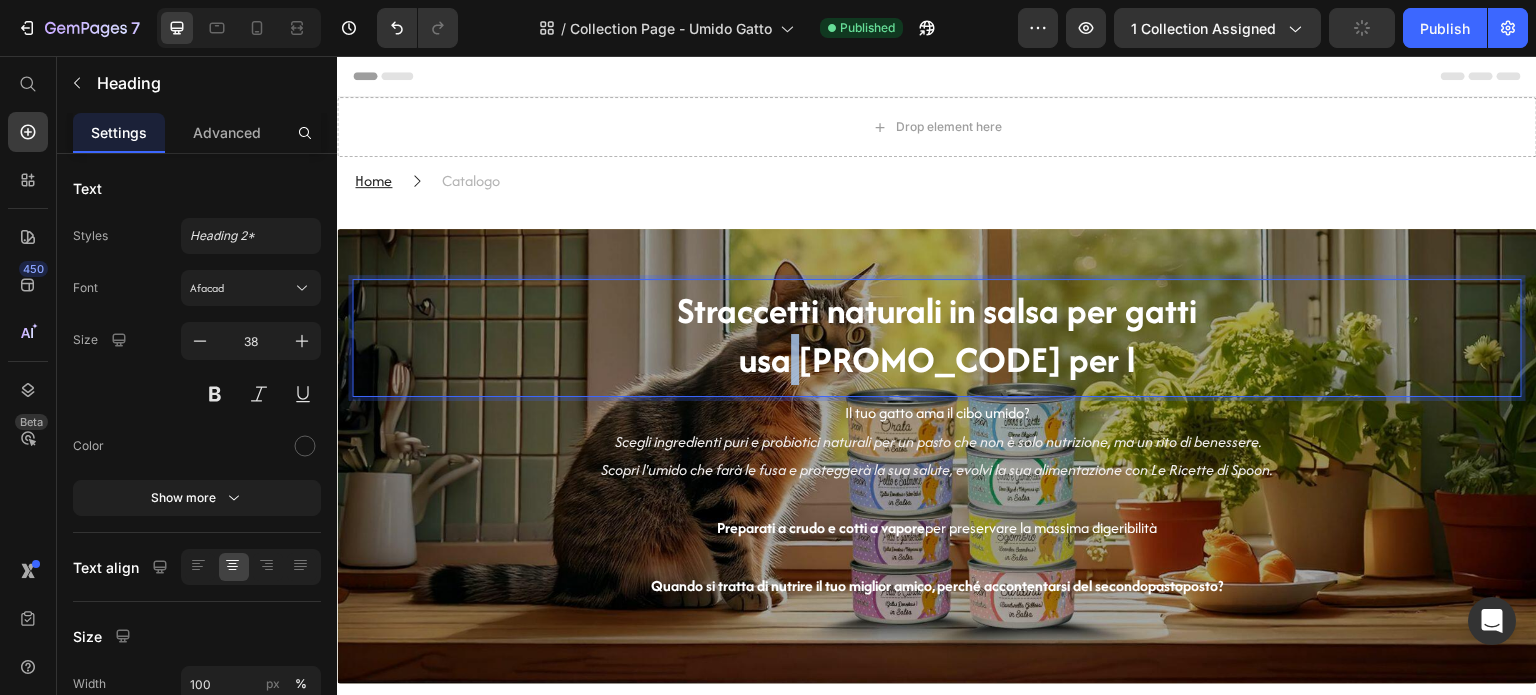 click on "usa [PROMO_CODE] per l" at bounding box center [937, 359] 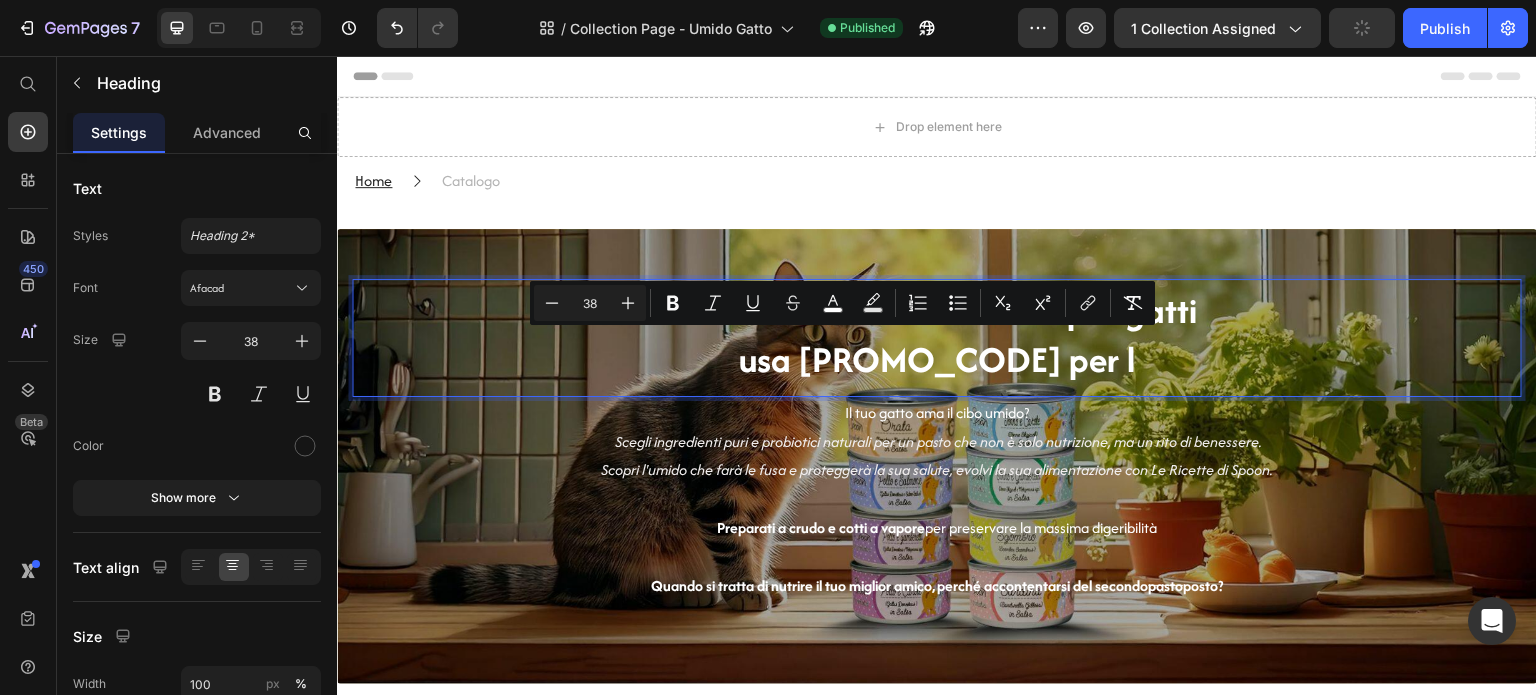 click on "usa [PROMO_CODE] per l" at bounding box center [937, 359] 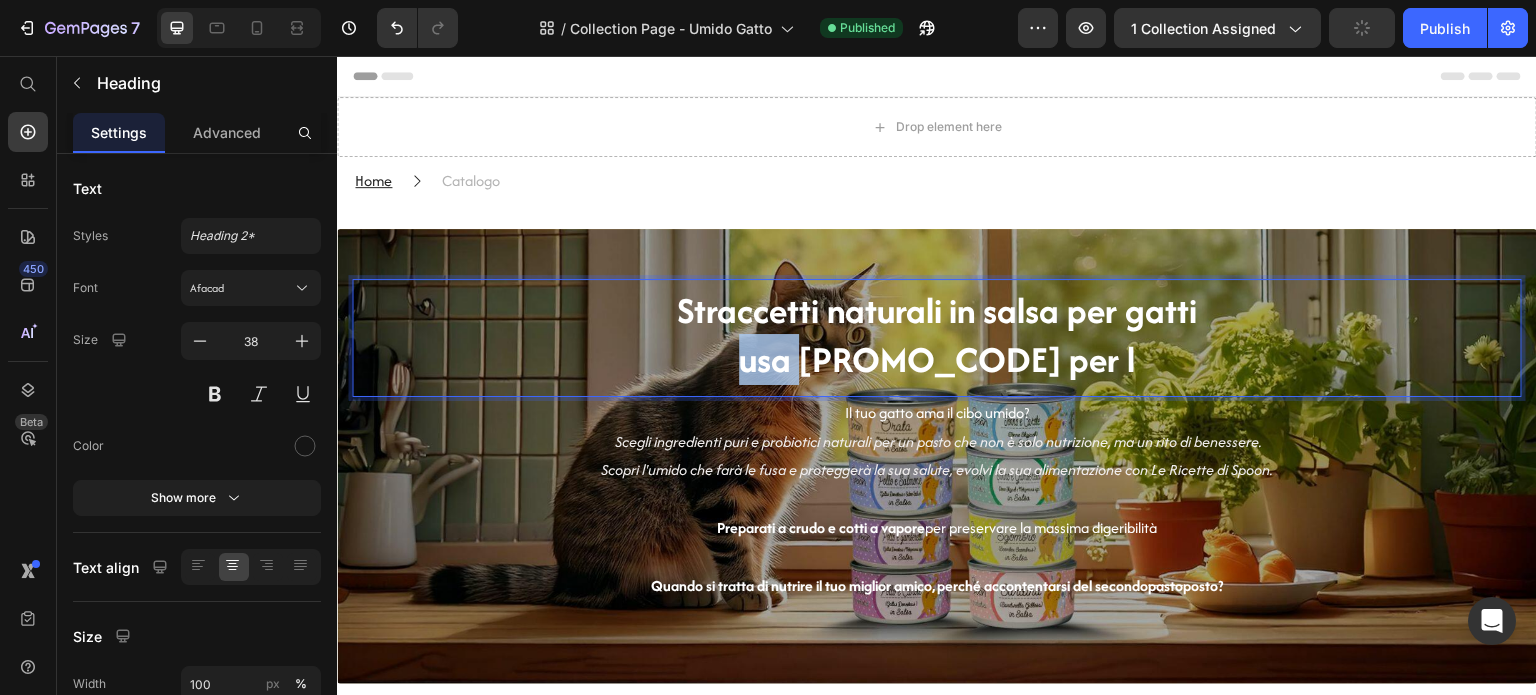 click on "usa [PROMO_CODE] per l" at bounding box center (937, 359) 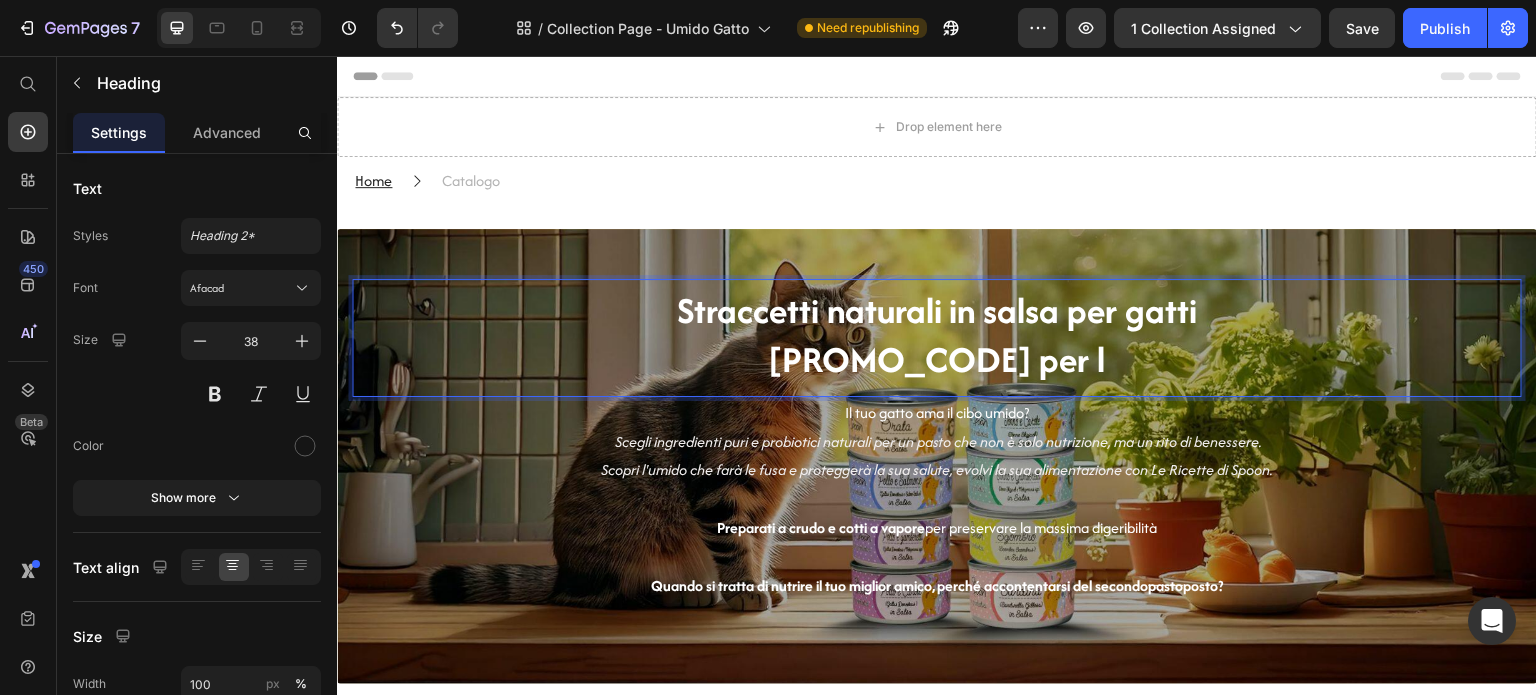 click on "Straccetti naturali in salsa per gatti [PROMO_CODE] per l" at bounding box center (937, 335) 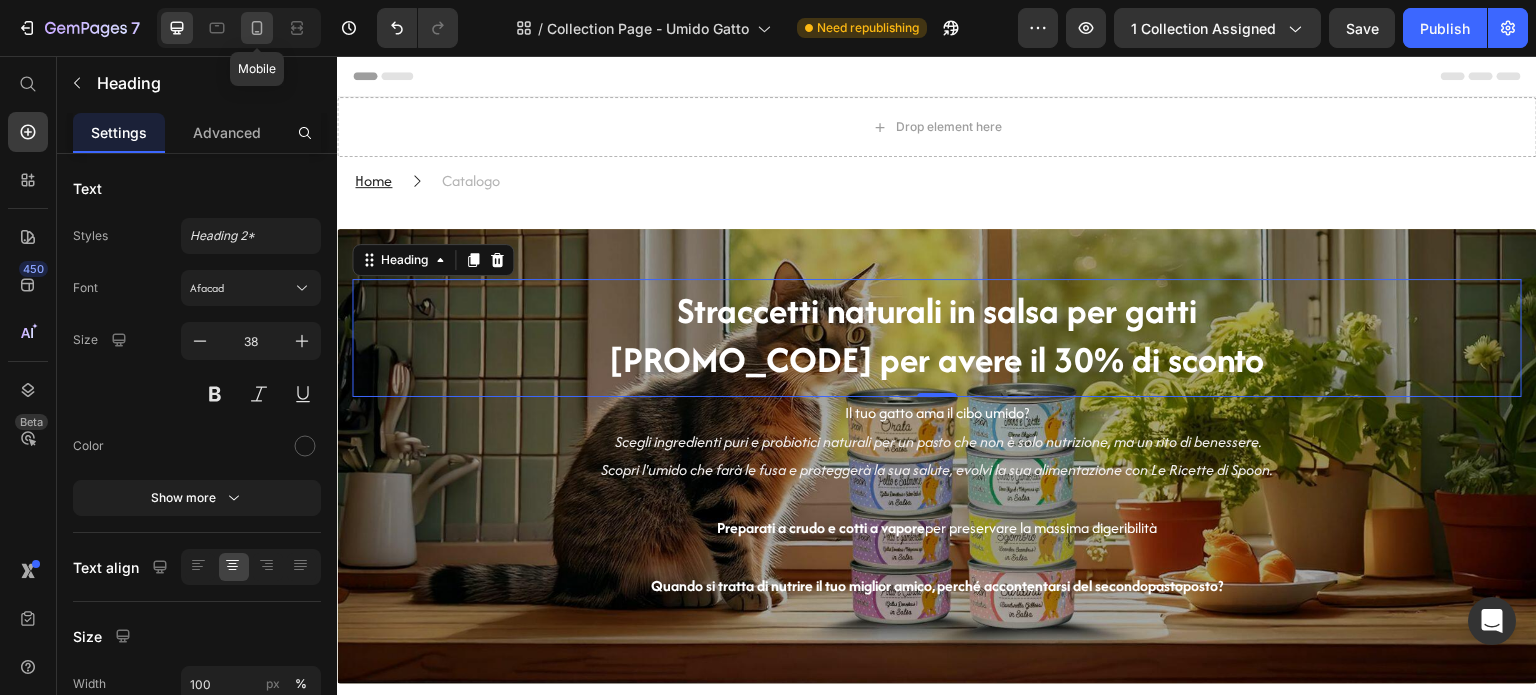 click 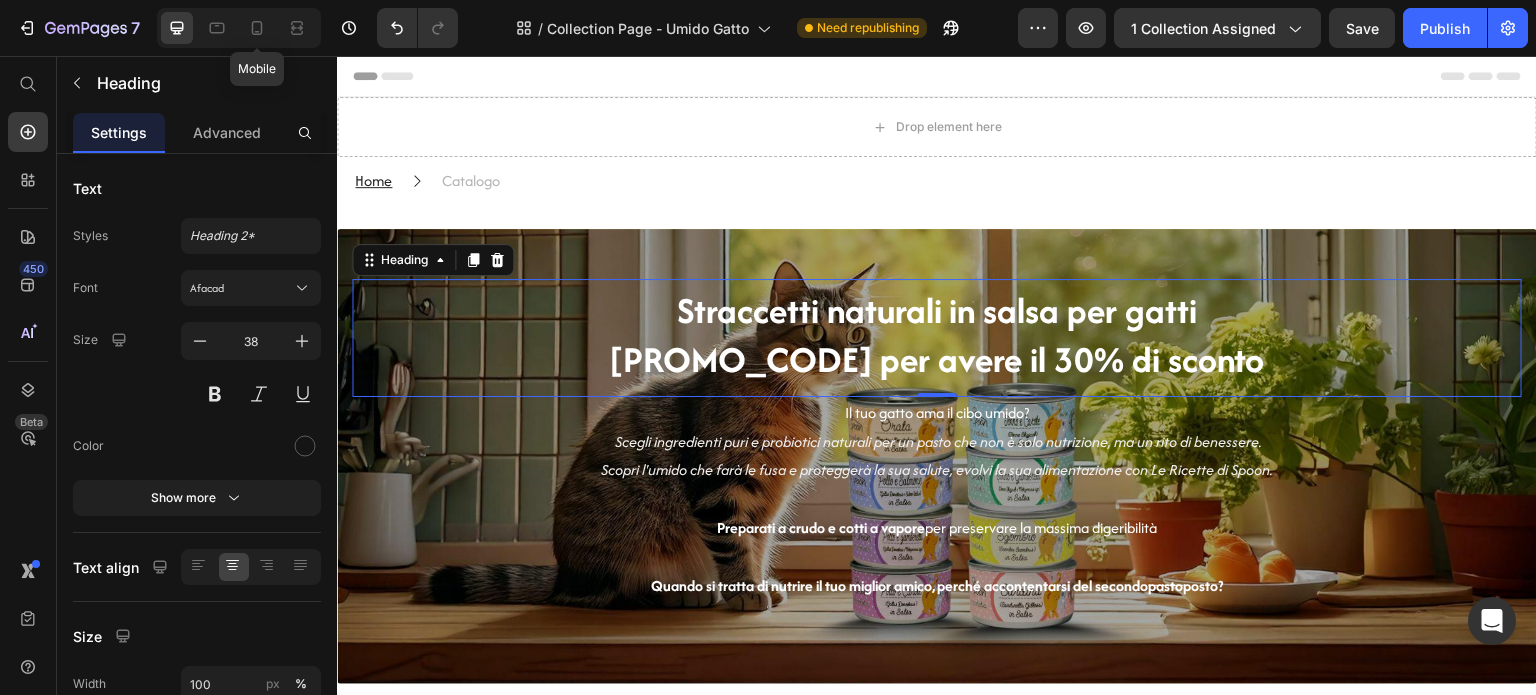 type on "30" 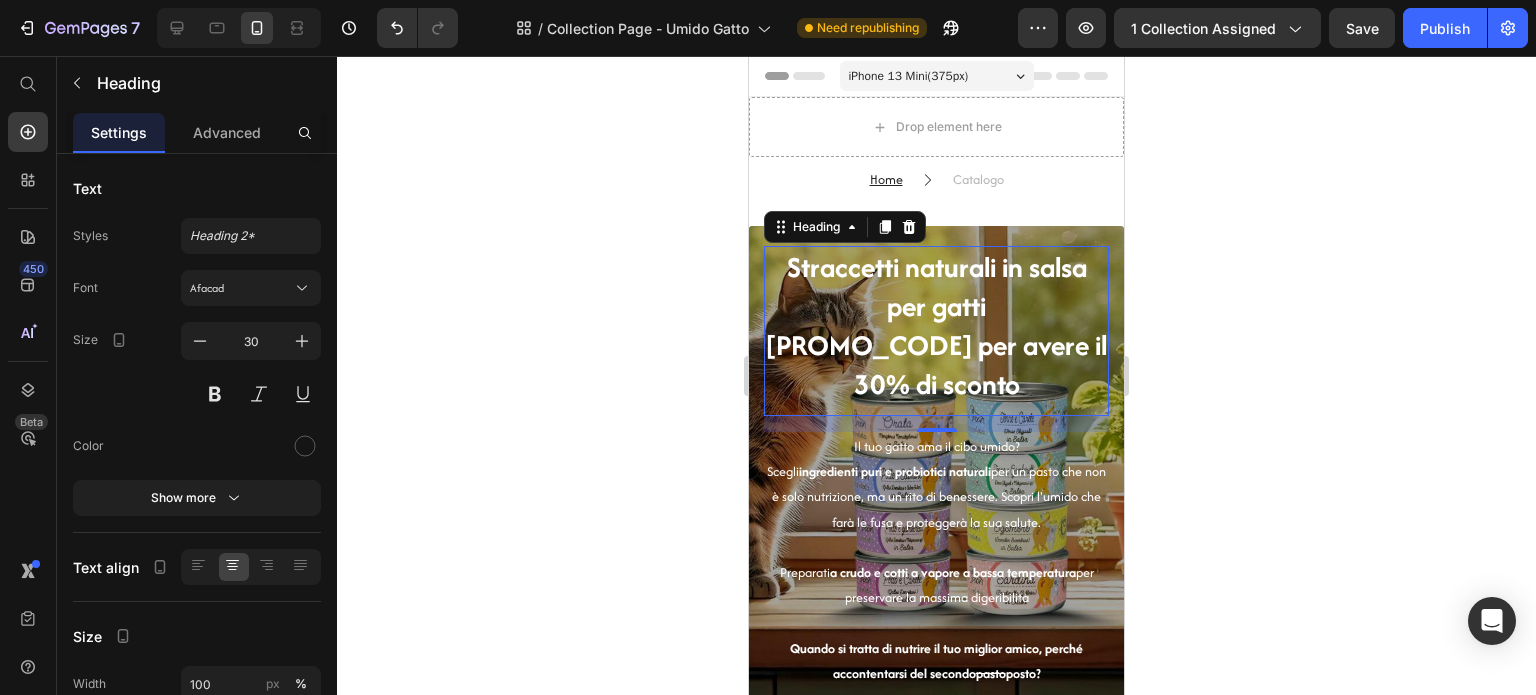 scroll, scrollTop: 120, scrollLeft: 0, axis: vertical 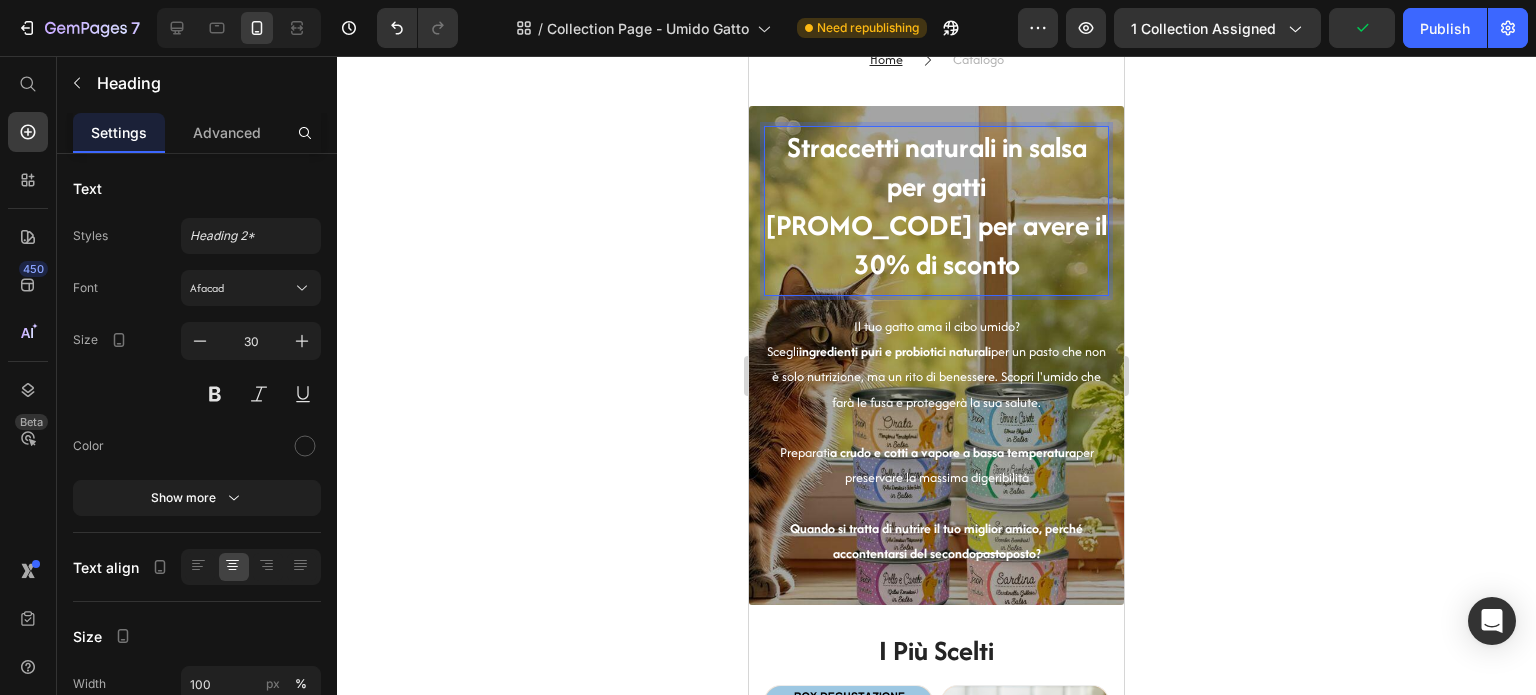 click on "[PROMO_CODE] per avere il 30% di sconto" at bounding box center (936, 244) 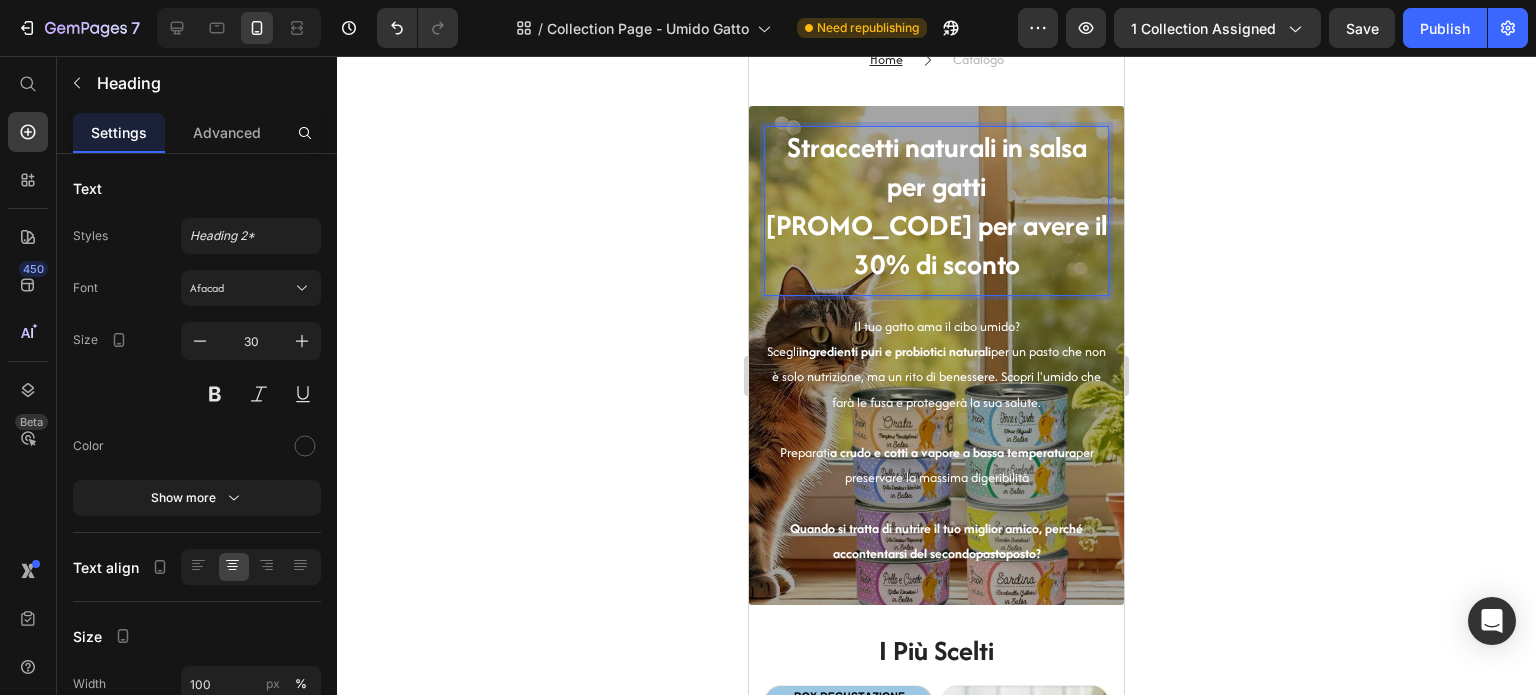 click on "Straccetti naturali in salsa per gatti [PROMO_CODE] per avere il 30% di sconto" at bounding box center (936, 206) 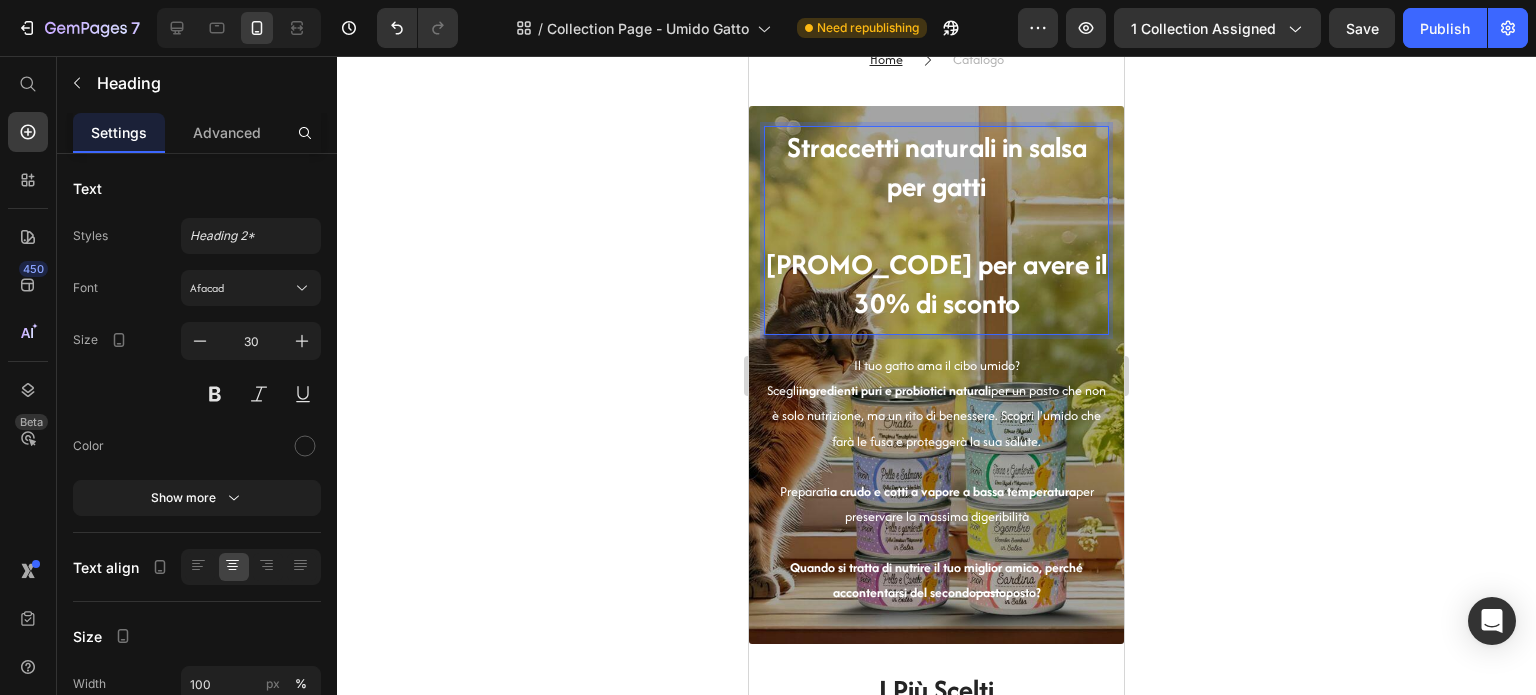 click on "Straccetti naturali in salsa per gatti [PROMO_CODE] per avere il 30% di sconto" at bounding box center (936, 225) 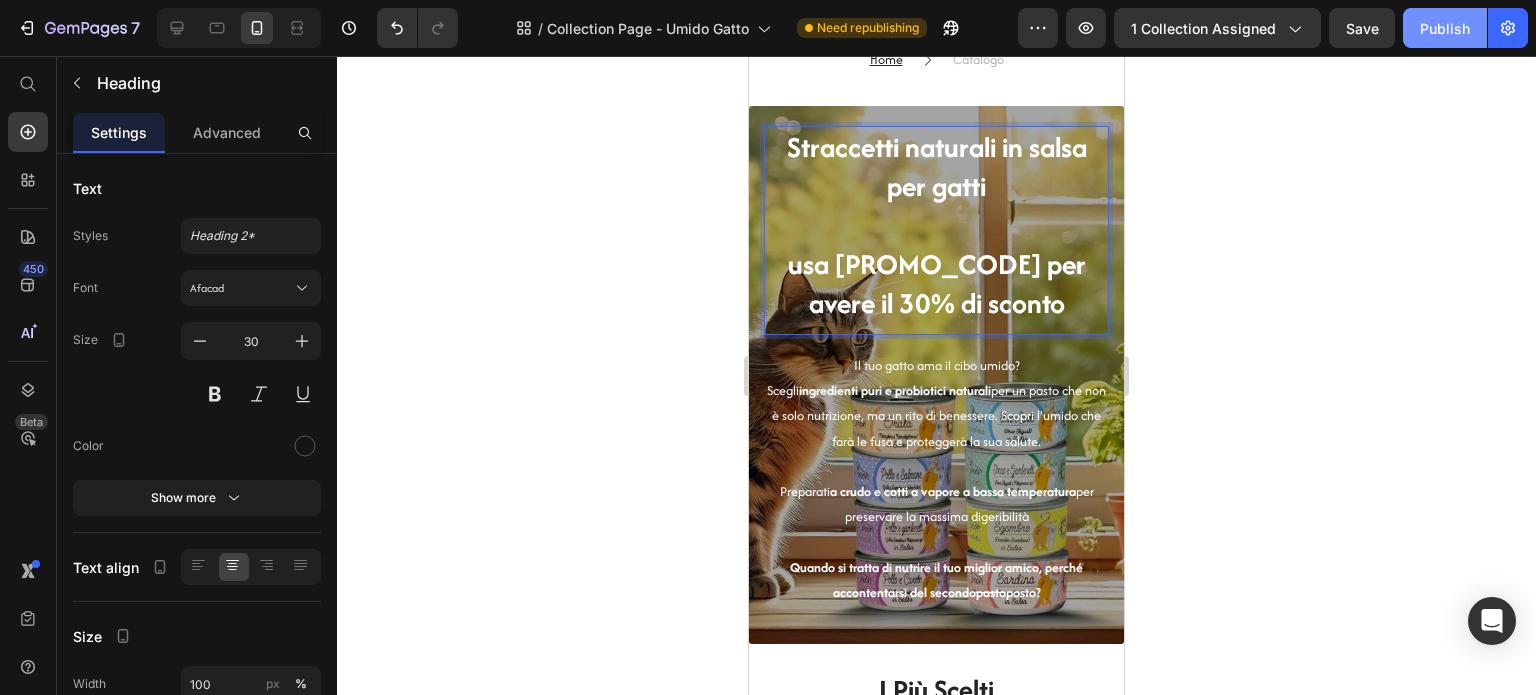 click on "Publish" 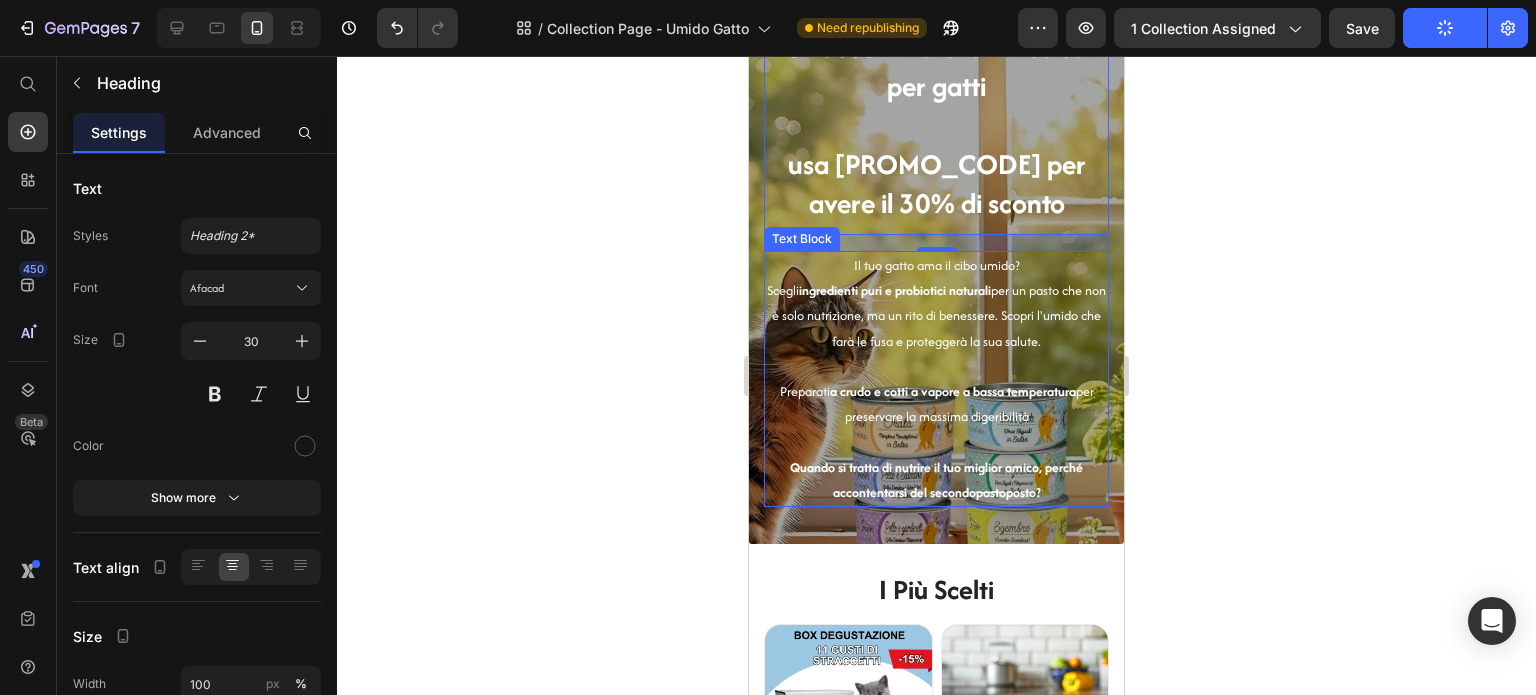 scroll, scrollTop: 220, scrollLeft: 0, axis: vertical 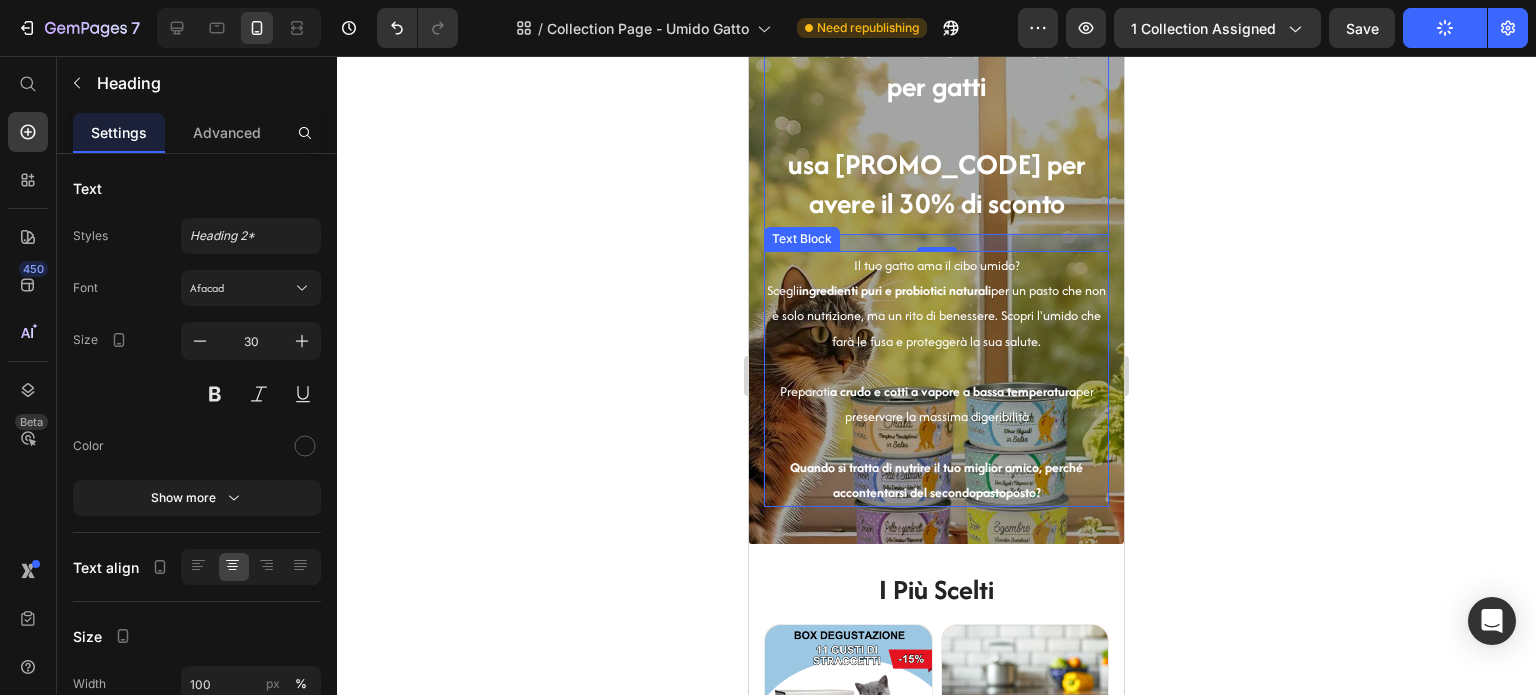 click on "ingredienti puri e probiotici naturali" at bounding box center [895, 290] 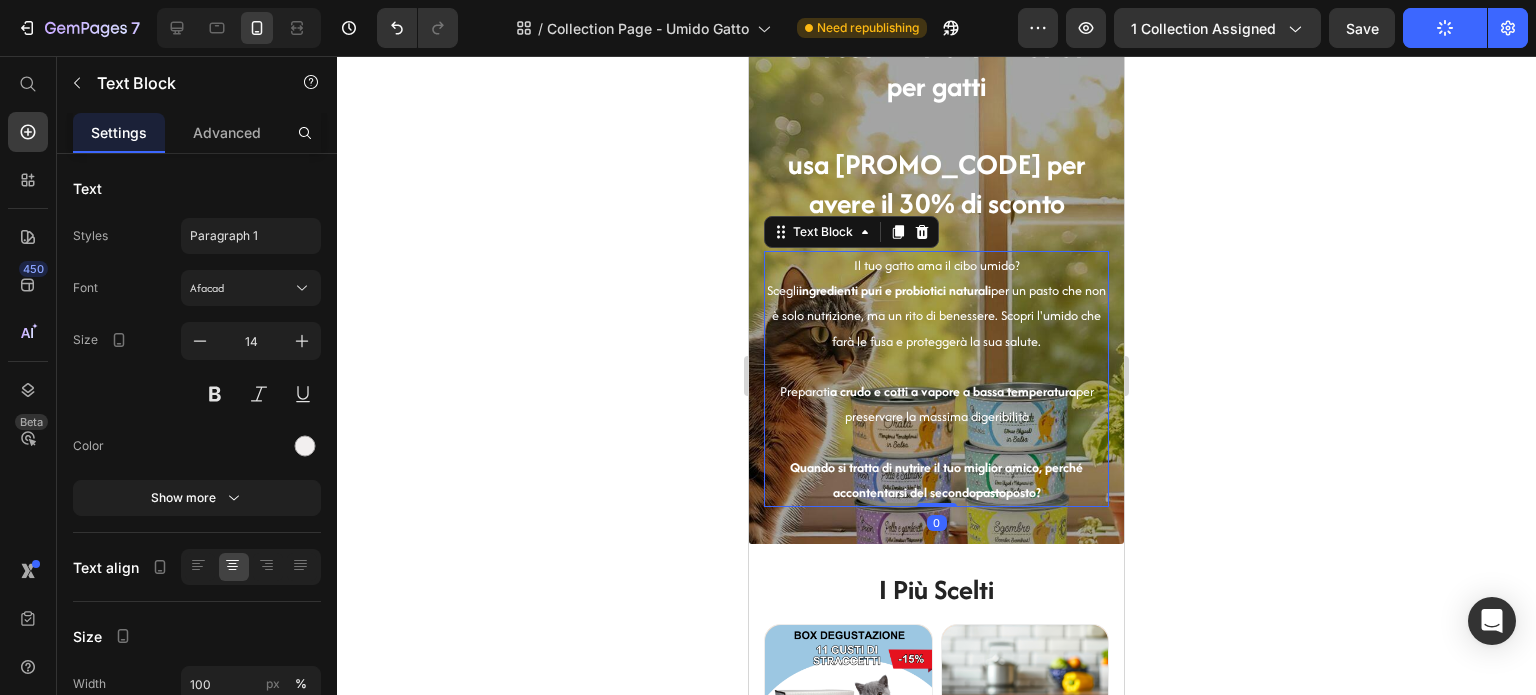 click on "ingredienti puri e probiotici naturali" at bounding box center [895, 290] 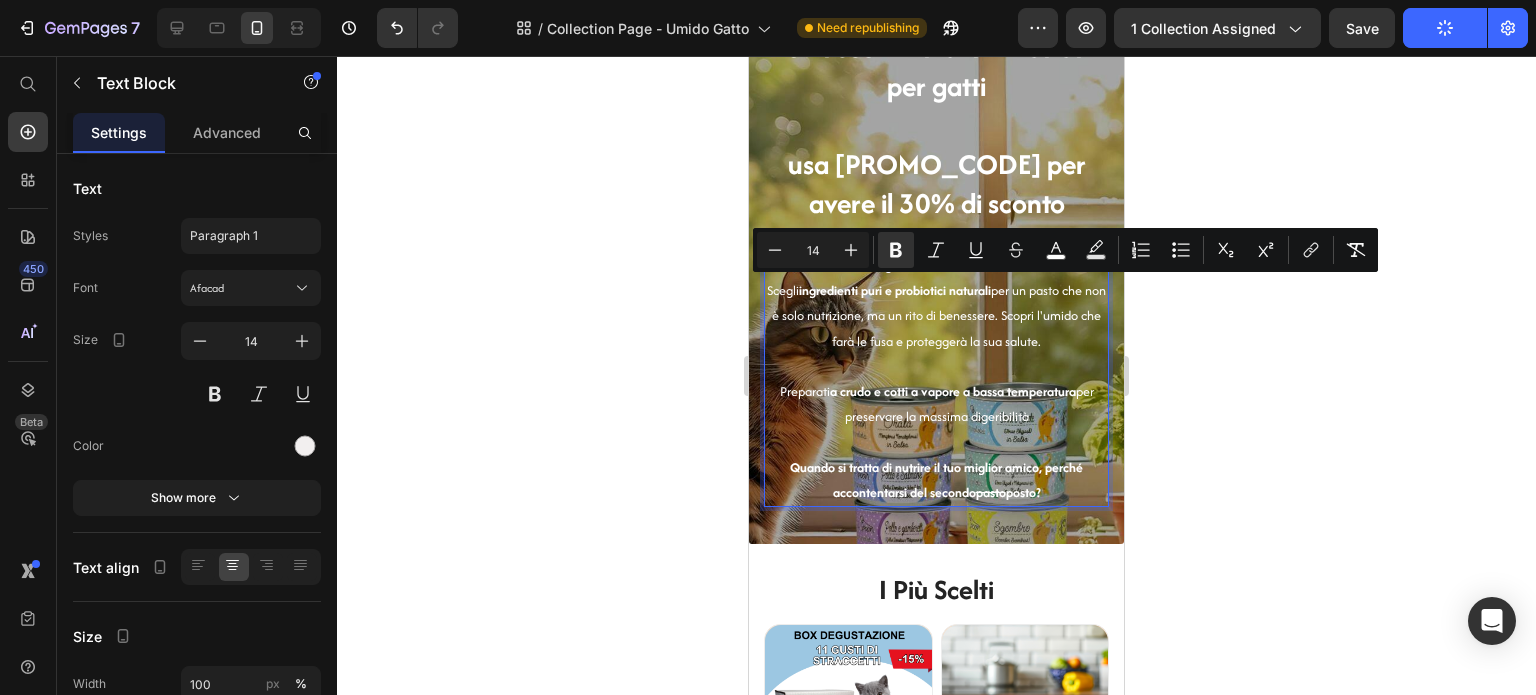 click on "Scegli  ingredienti puri e probiotici naturali  per un pasto che non è solo nutrizione, ma un rito di benessere. Scopri l'umido che farà le fusa e proteggerà la sua salute." at bounding box center (936, 315) 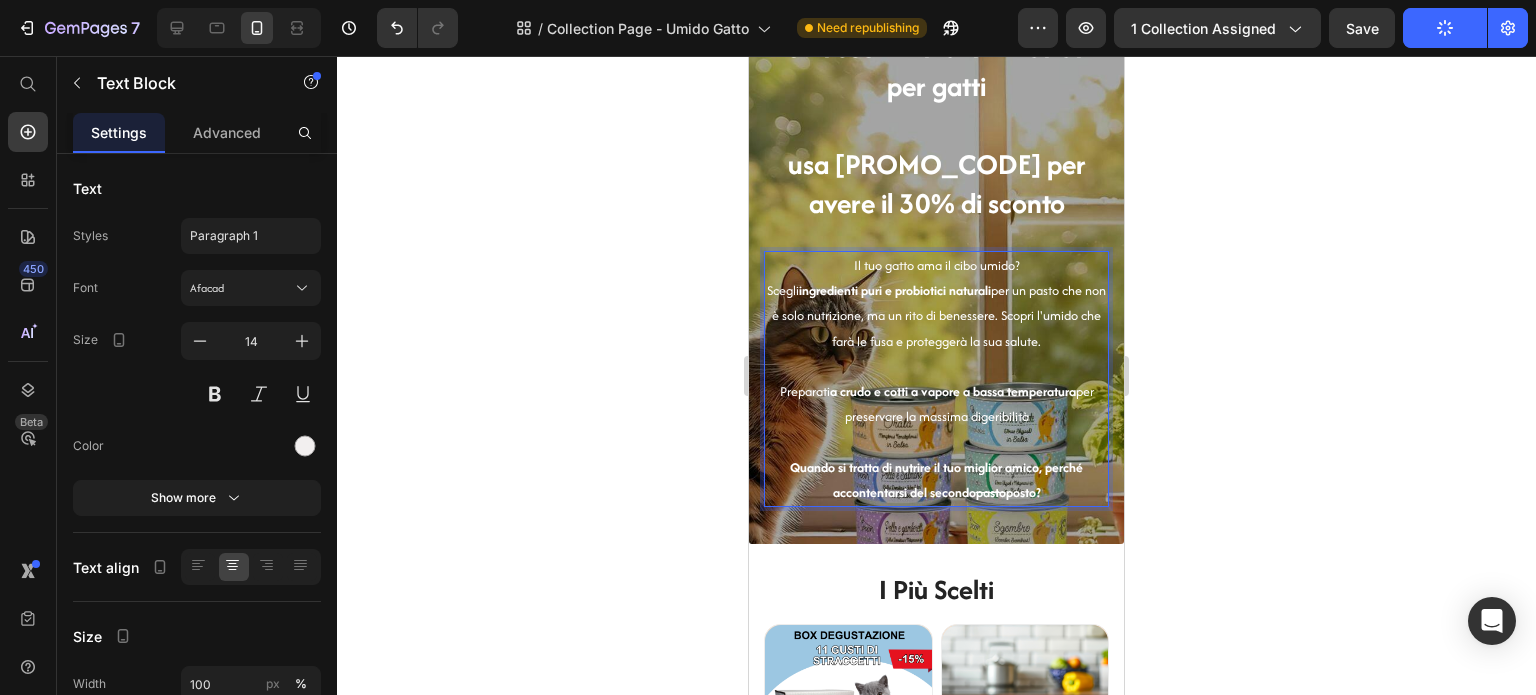 click on "Il tuo gatto ama il cibo umido?  Scegli  ingredienti puri e probiotici naturali  per un pasto che non è solo nutrizione, ma un rito di benessere. Scopri l'umido che farà le fusa e proteggerà la sua salute." at bounding box center (936, 303) 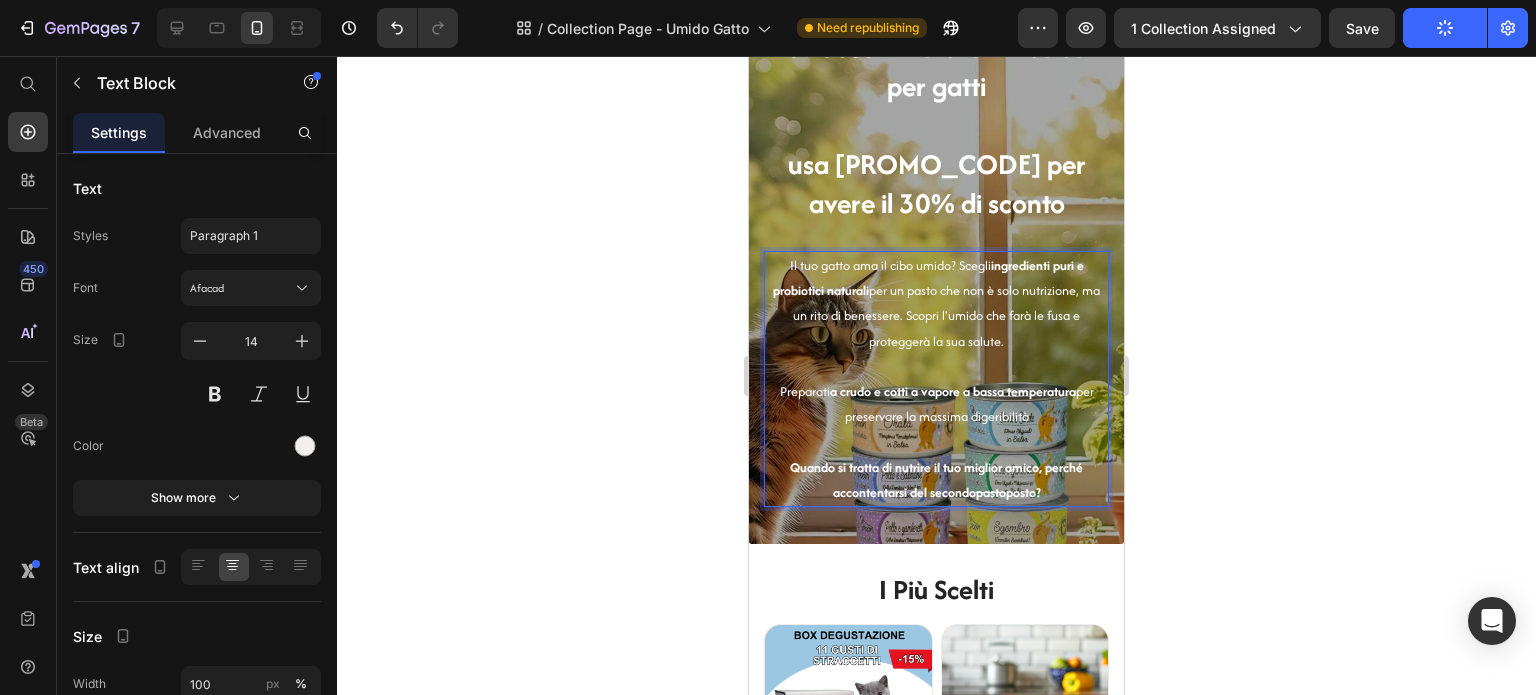 click on "Quando si tratta di nutrire il tuo miglior amico, perché accontentarsi del secondo  pasto  posto?" at bounding box center [936, 467] 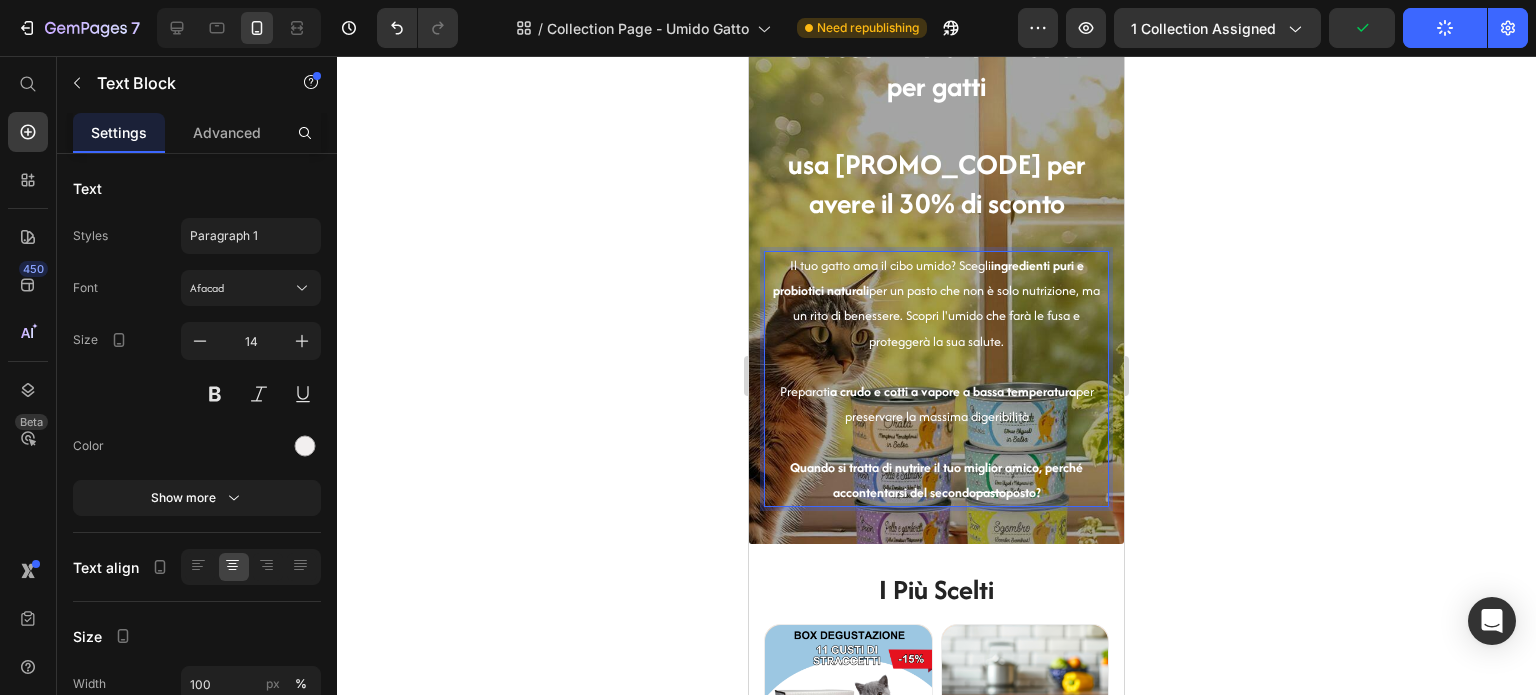 click on "Quando si tratta di nutrire il tuo miglior amico, perché accontentarsi del secondo" at bounding box center [936, 480] 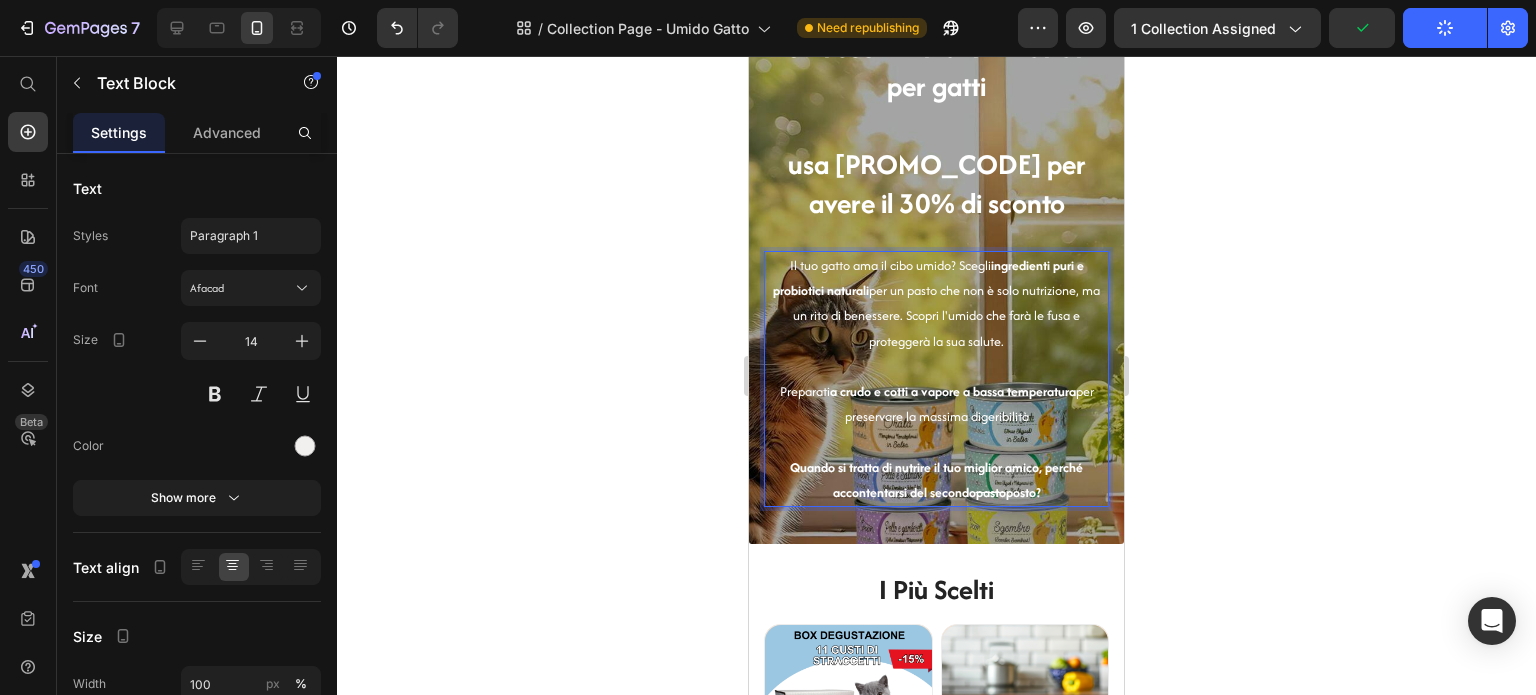 click 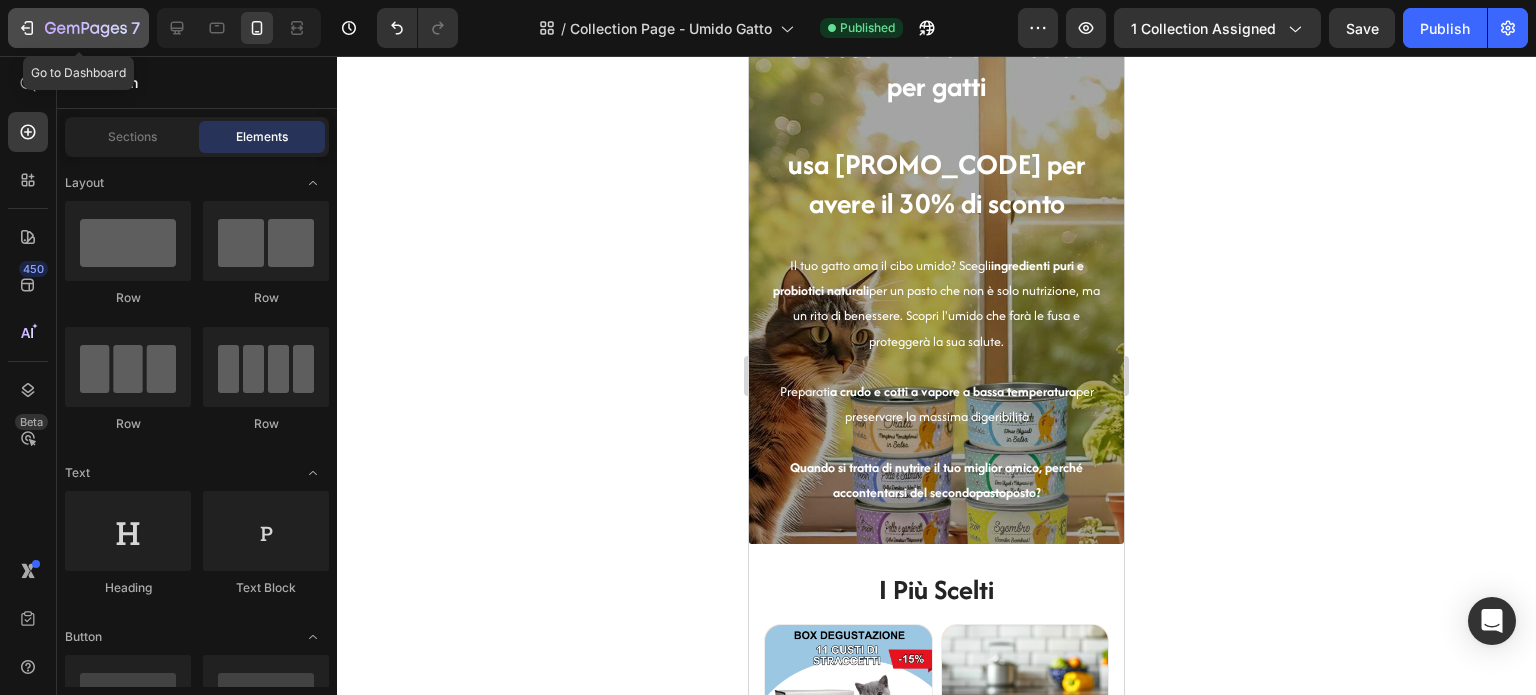 click on "7" 